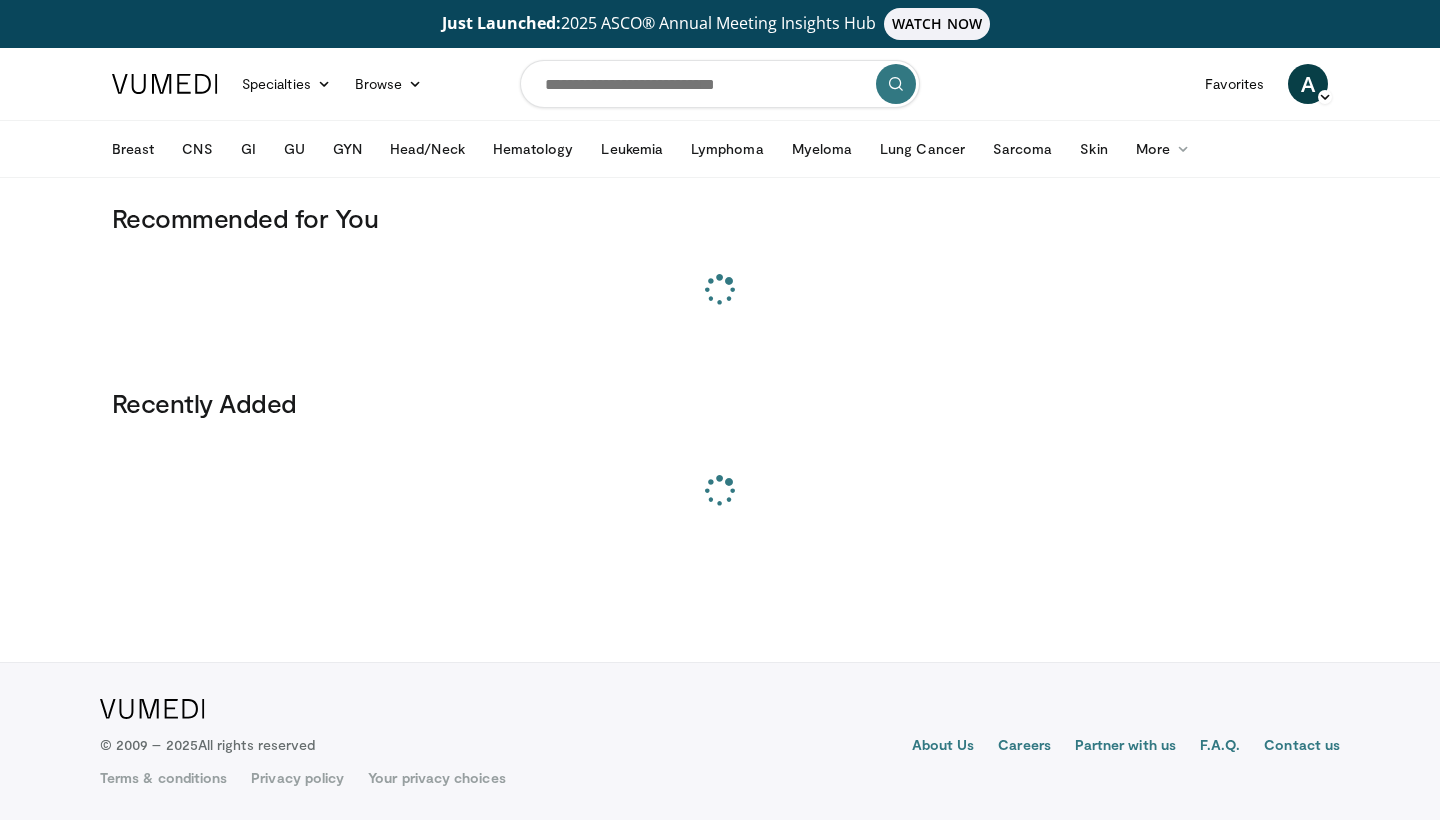 scroll, scrollTop: 0, scrollLeft: 0, axis: both 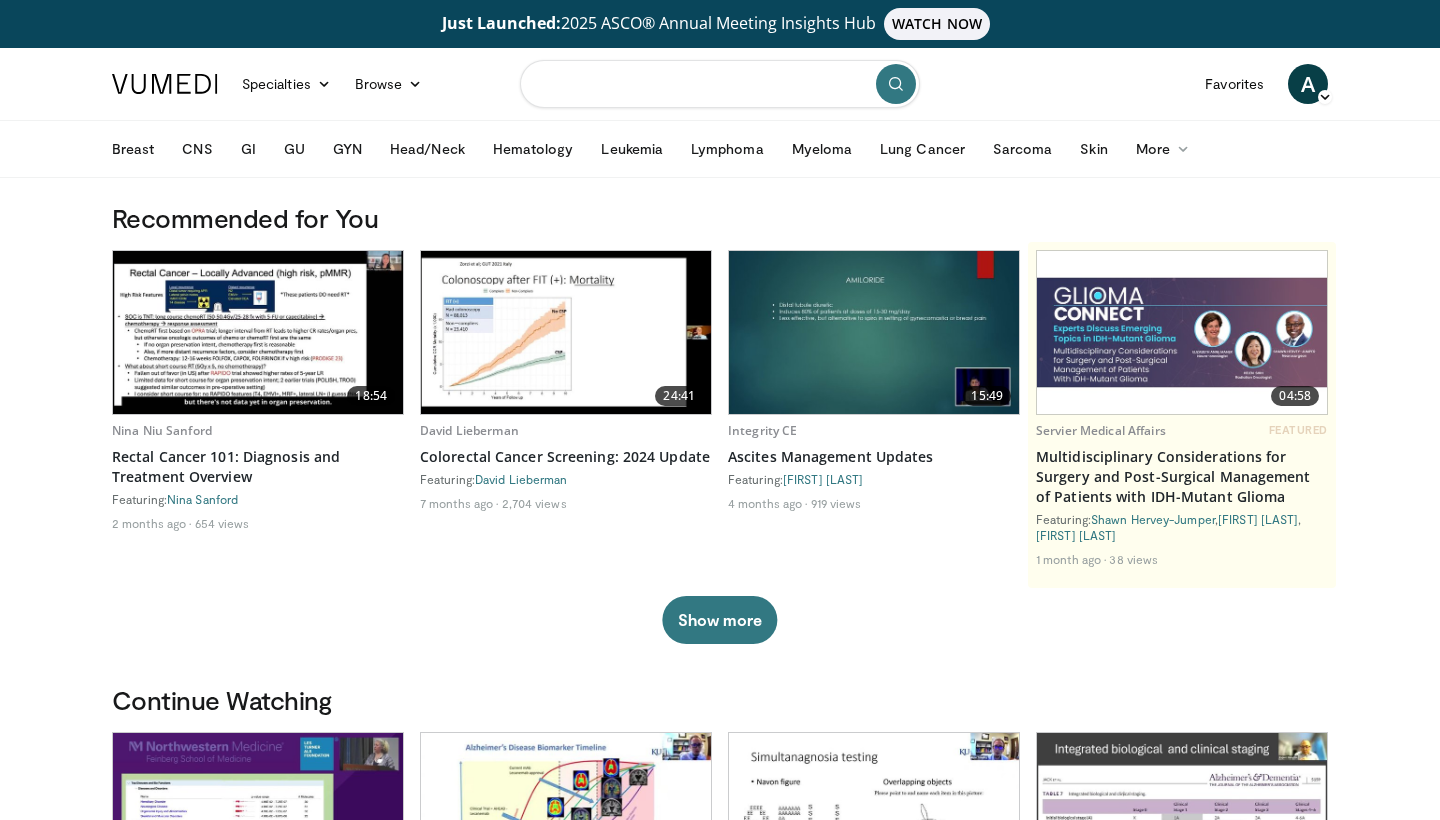 click at bounding box center (720, 84) 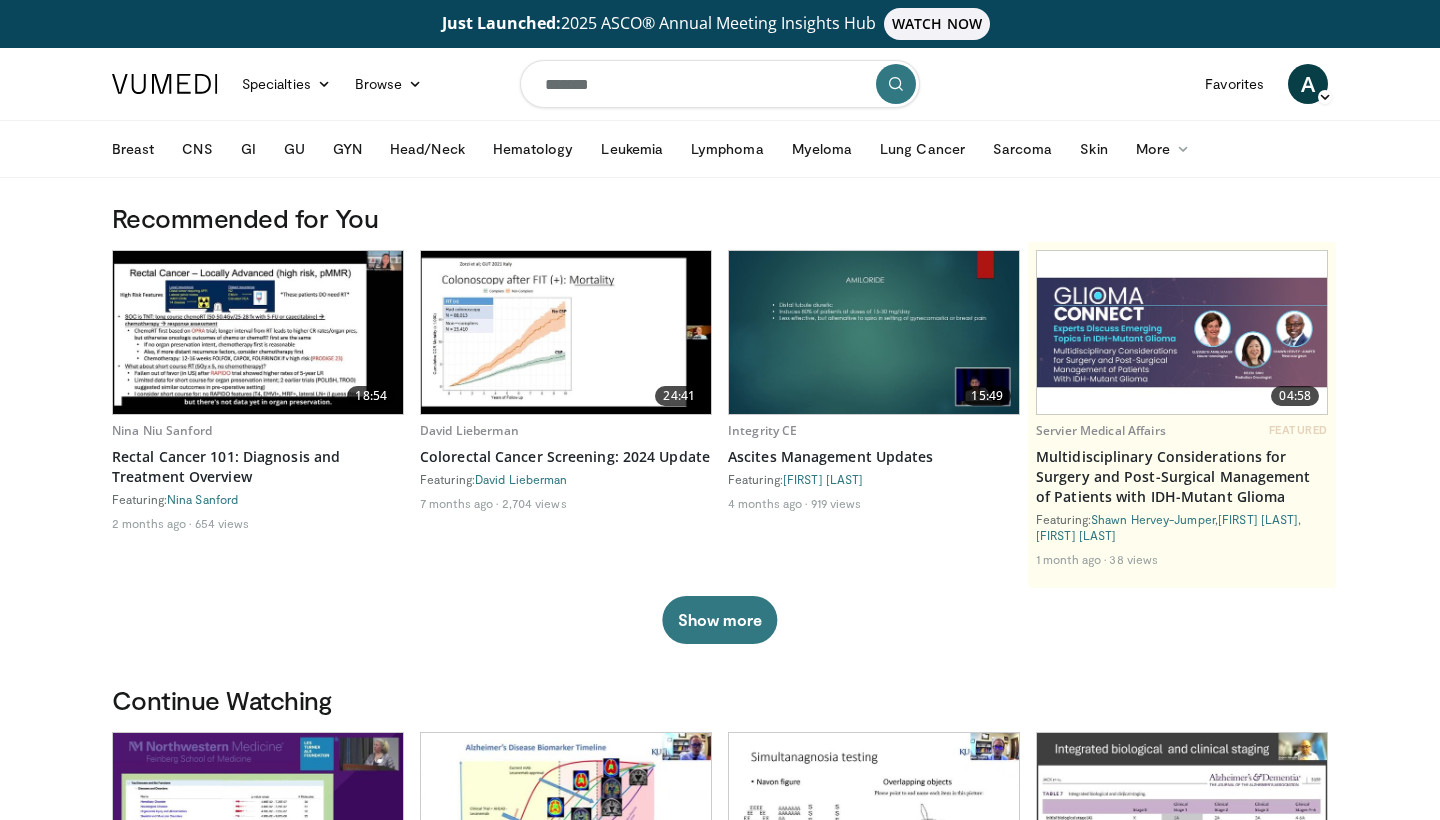 type on "********" 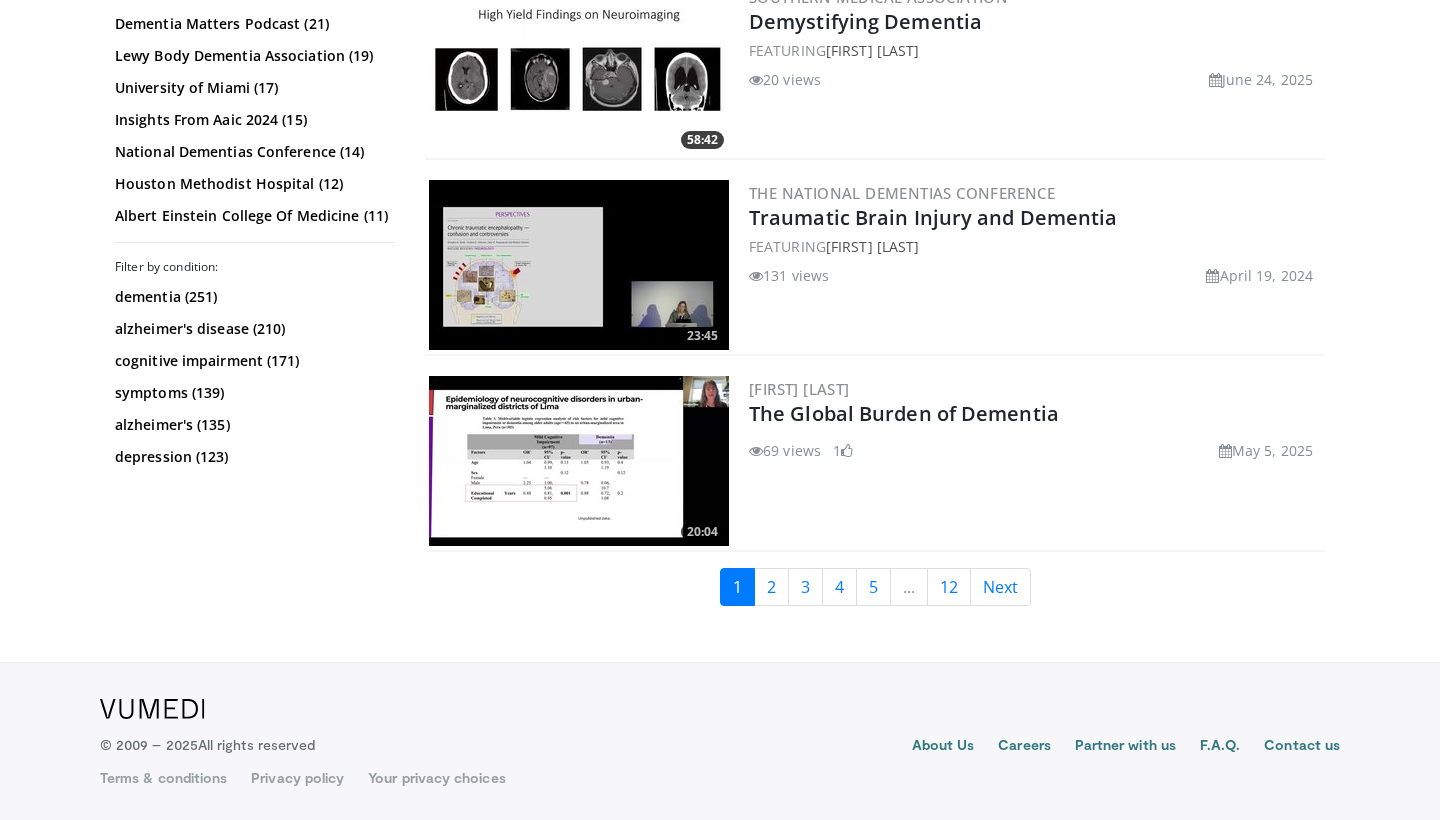 scroll, scrollTop: 4602, scrollLeft: 0, axis: vertical 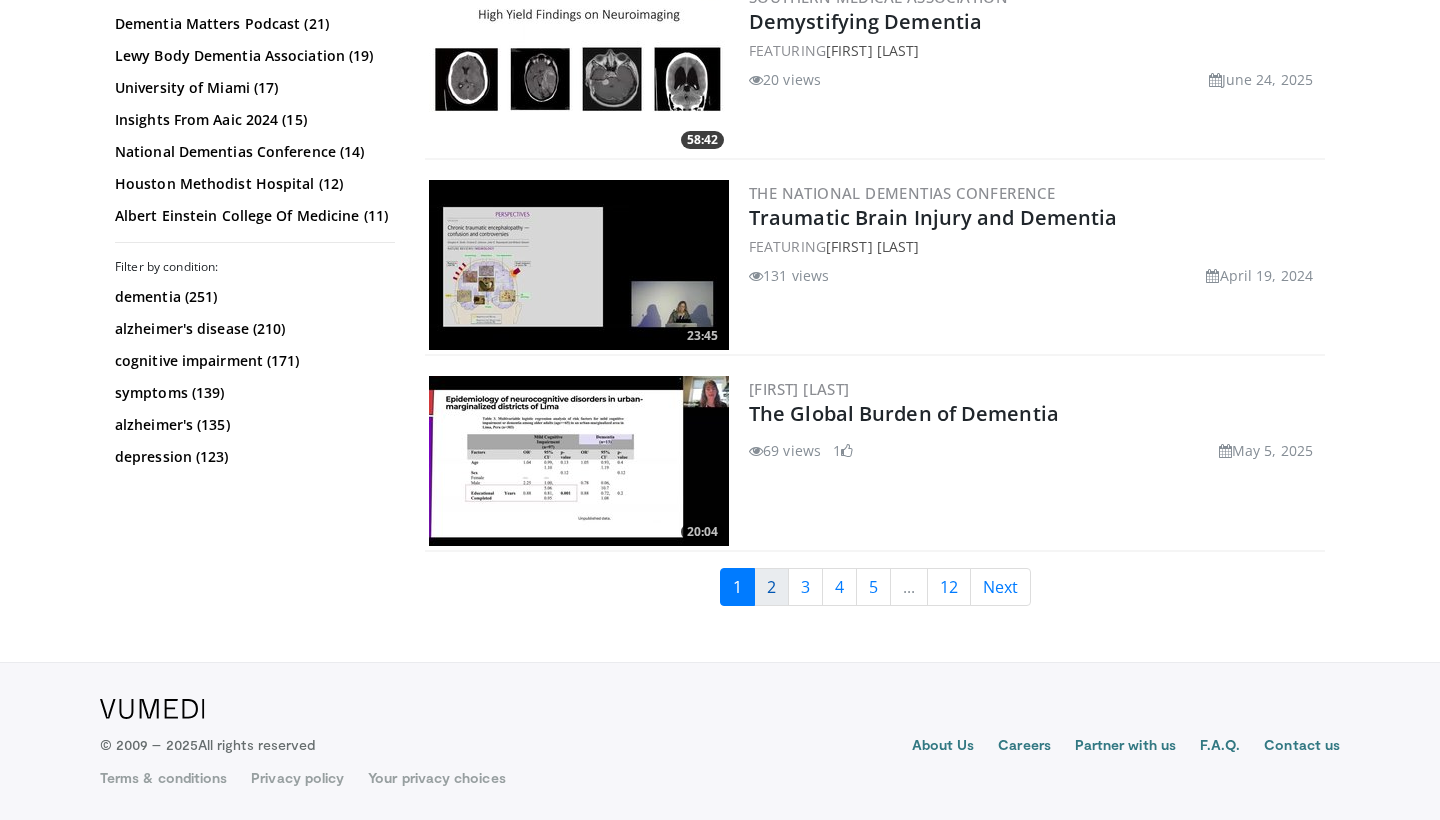 click on "2" at bounding box center (771, 587) 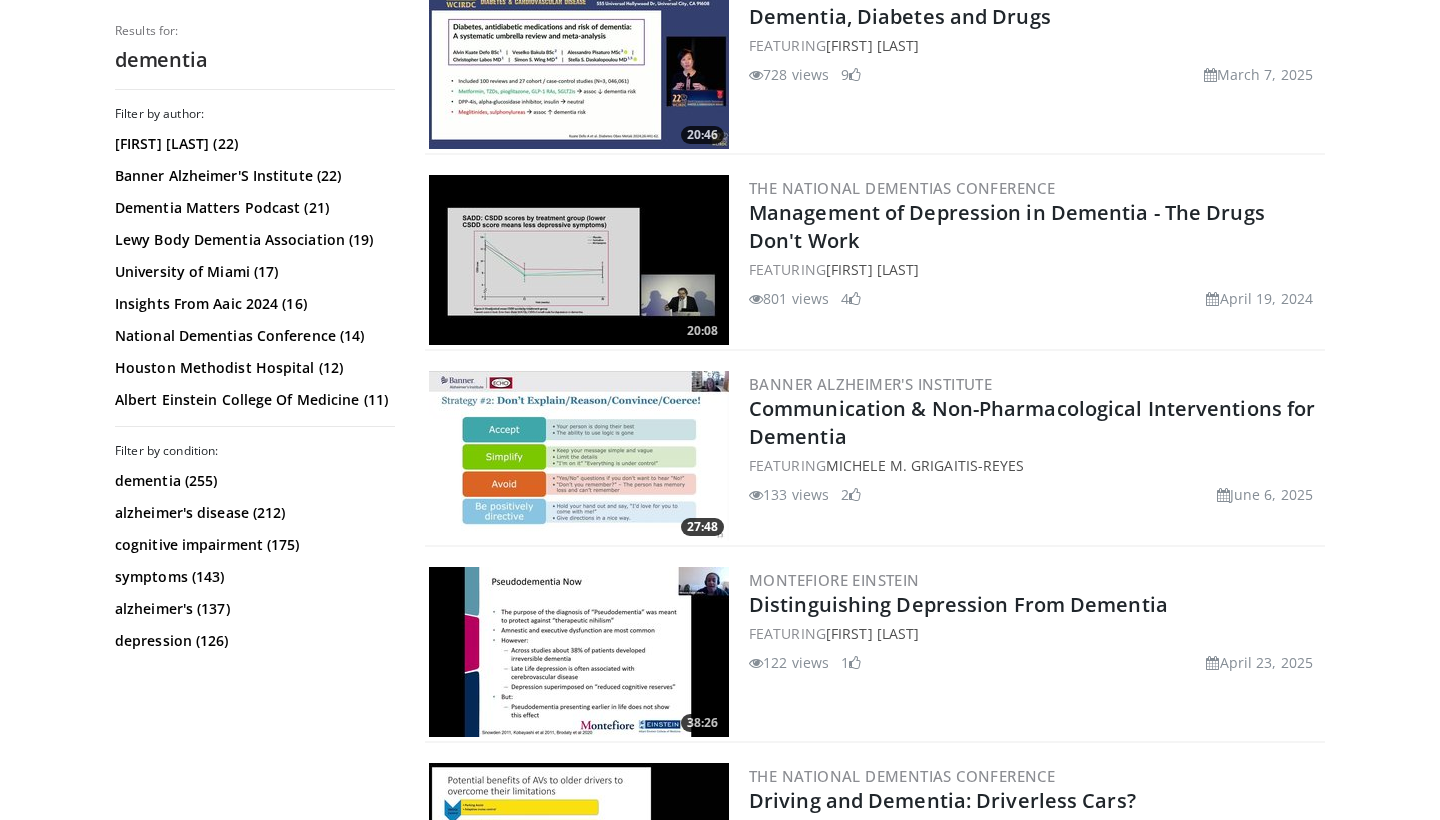scroll, scrollTop: 499, scrollLeft: 0, axis: vertical 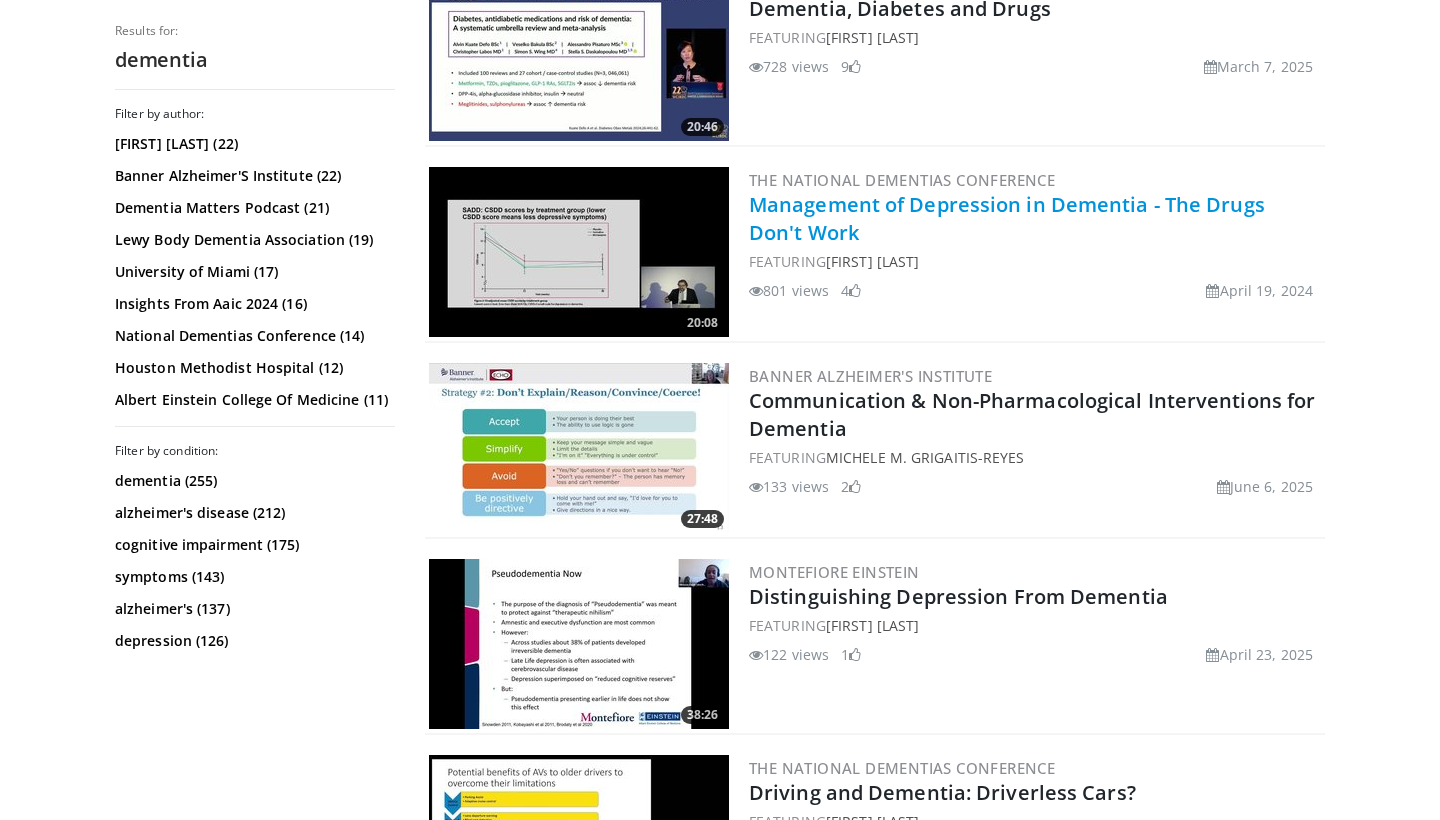 drag, startPoint x: 749, startPoint y: 199, endPoint x: 792, endPoint y: 199, distance: 43 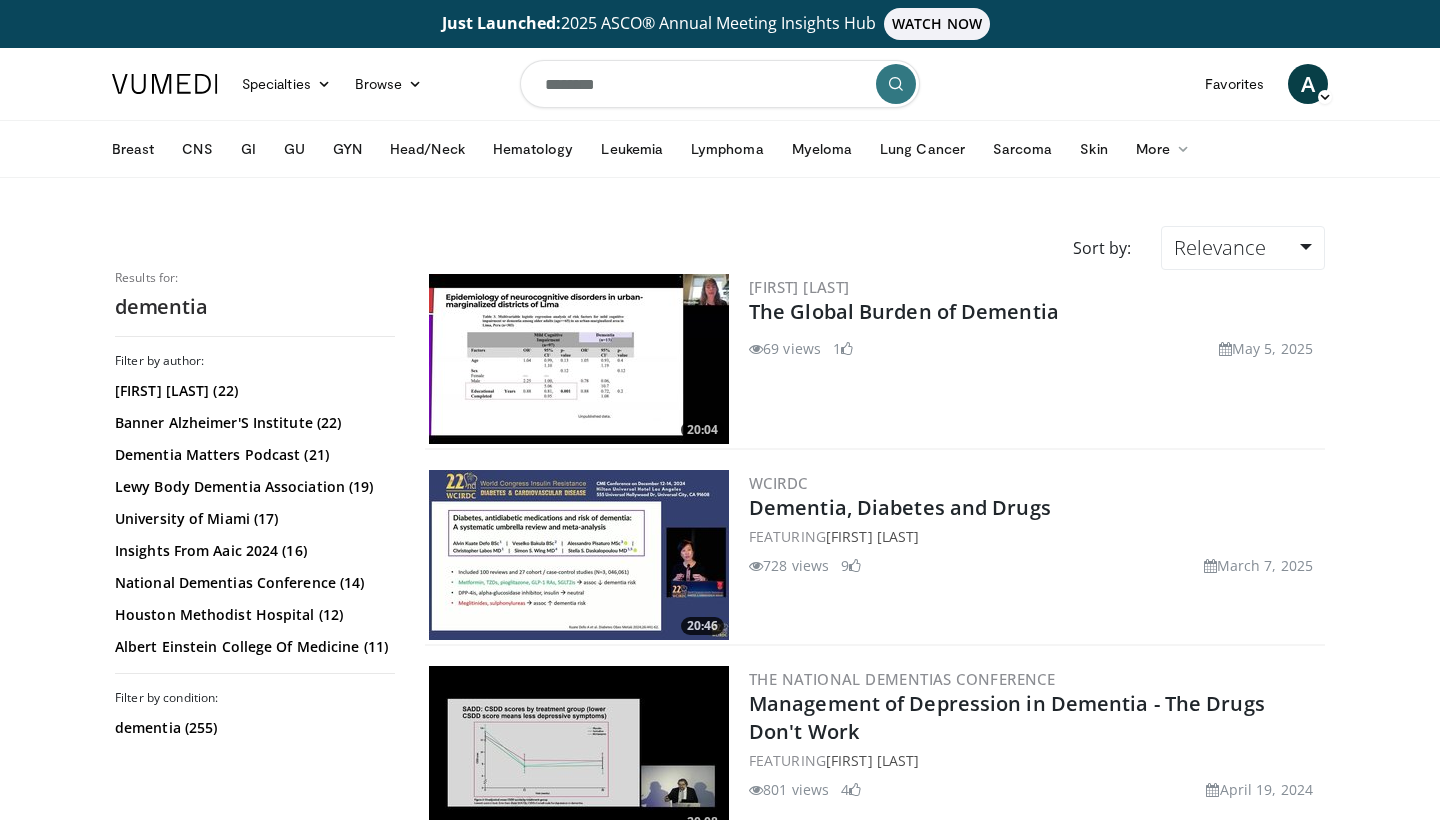 scroll, scrollTop: 0, scrollLeft: 0, axis: both 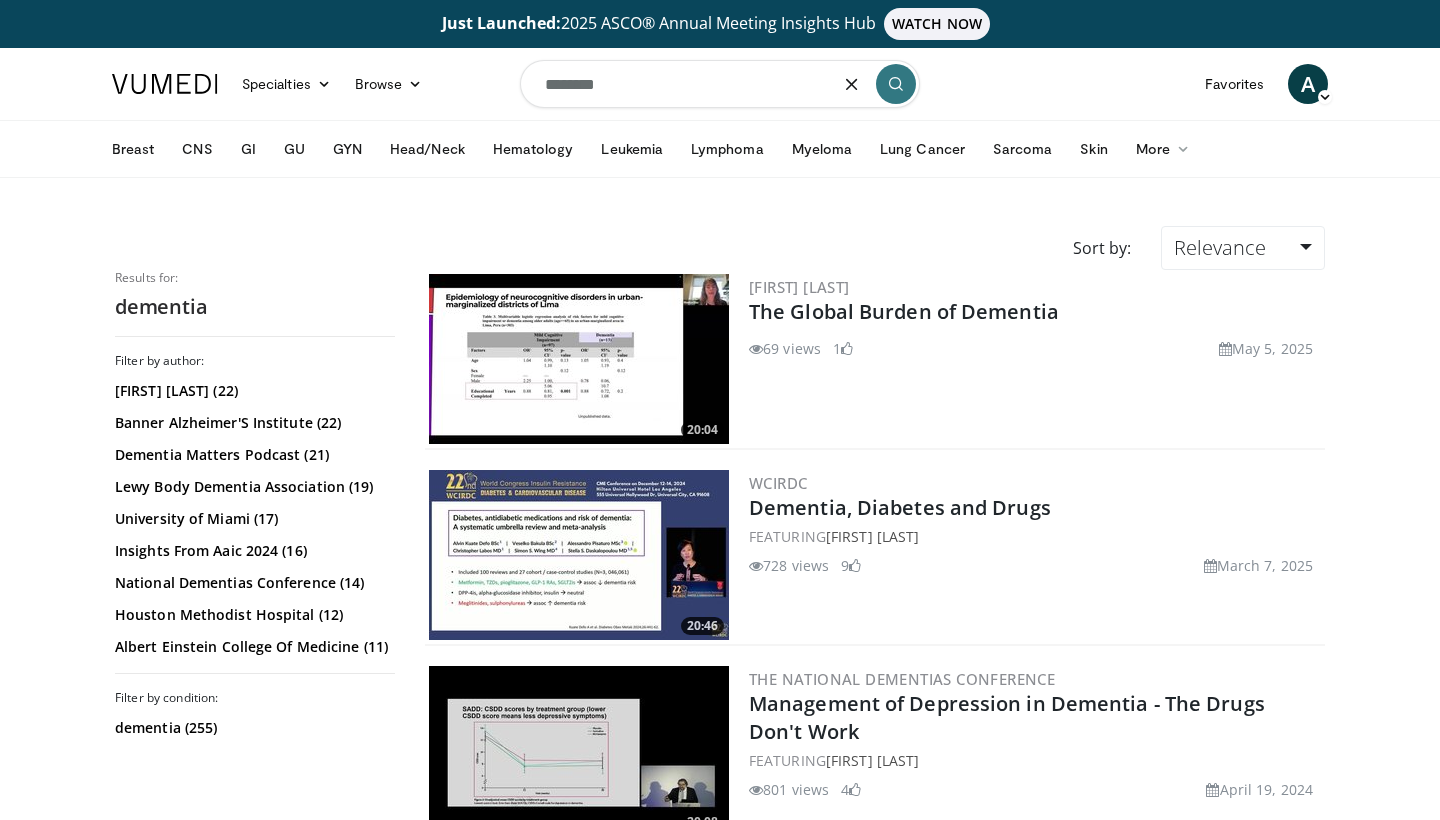 click on "********" at bounding box center (720, 84) 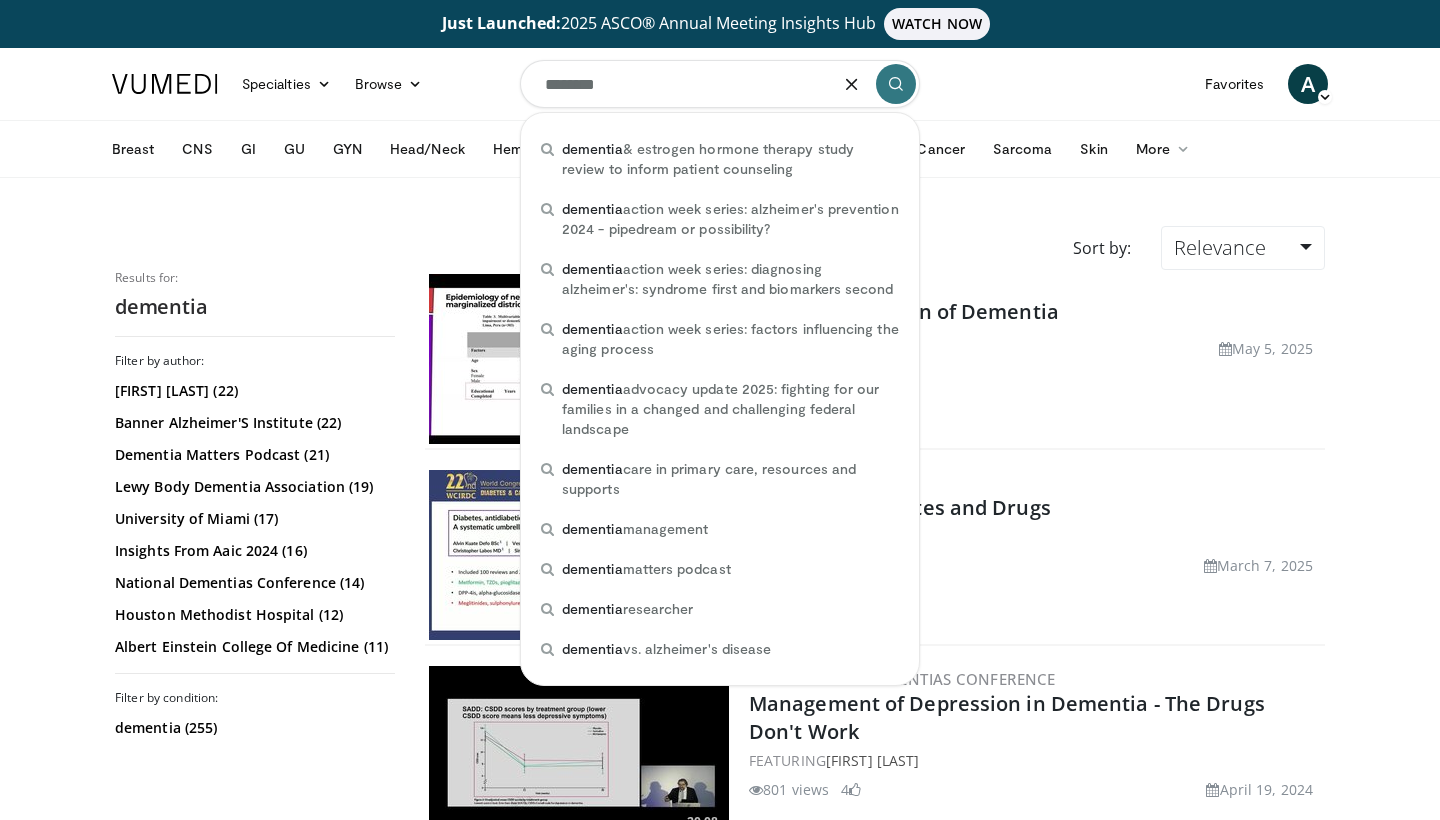 type on "*********" 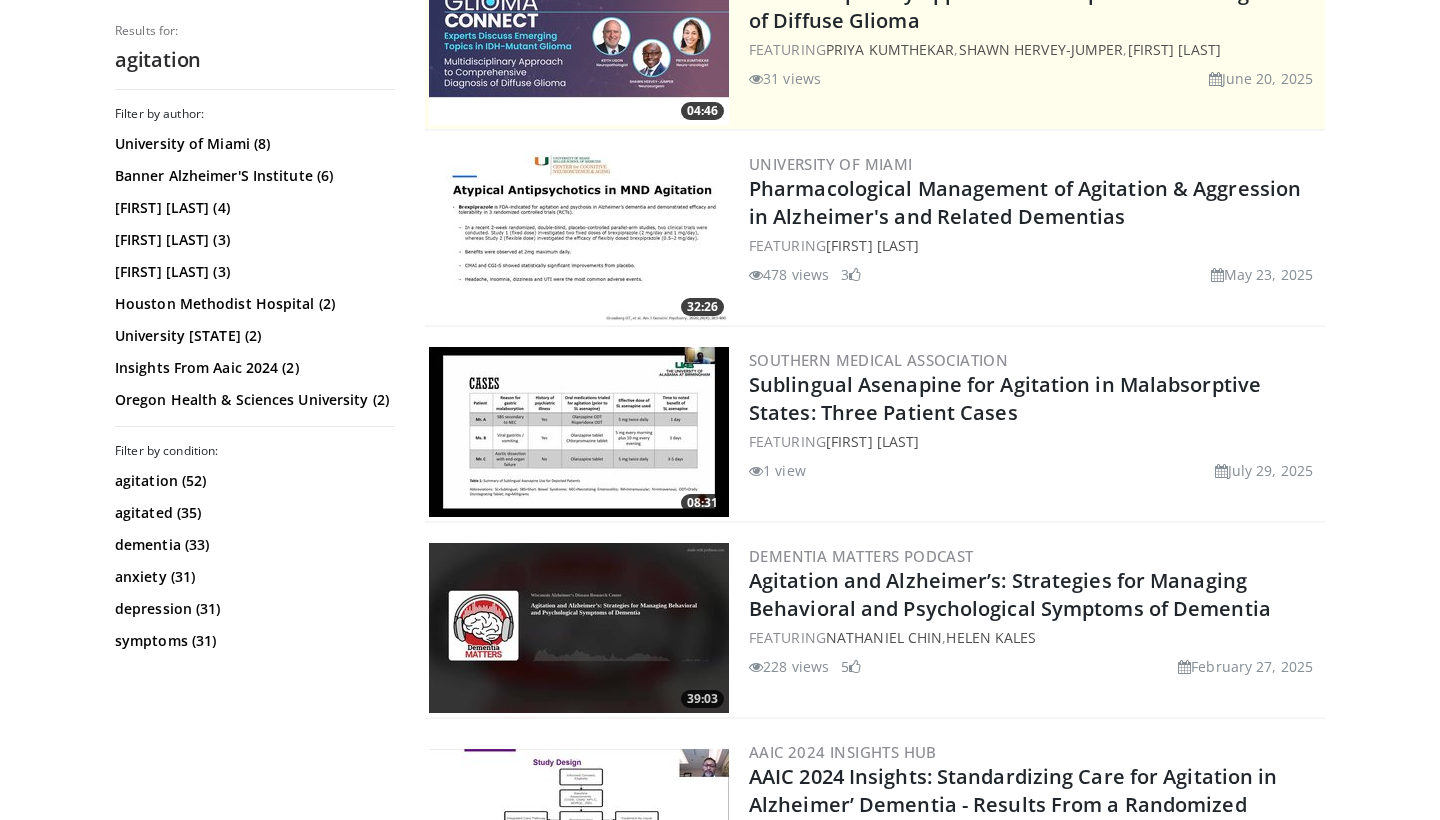 scroll, scrollTop: 518, scrollLeft: 0, axis: vertical 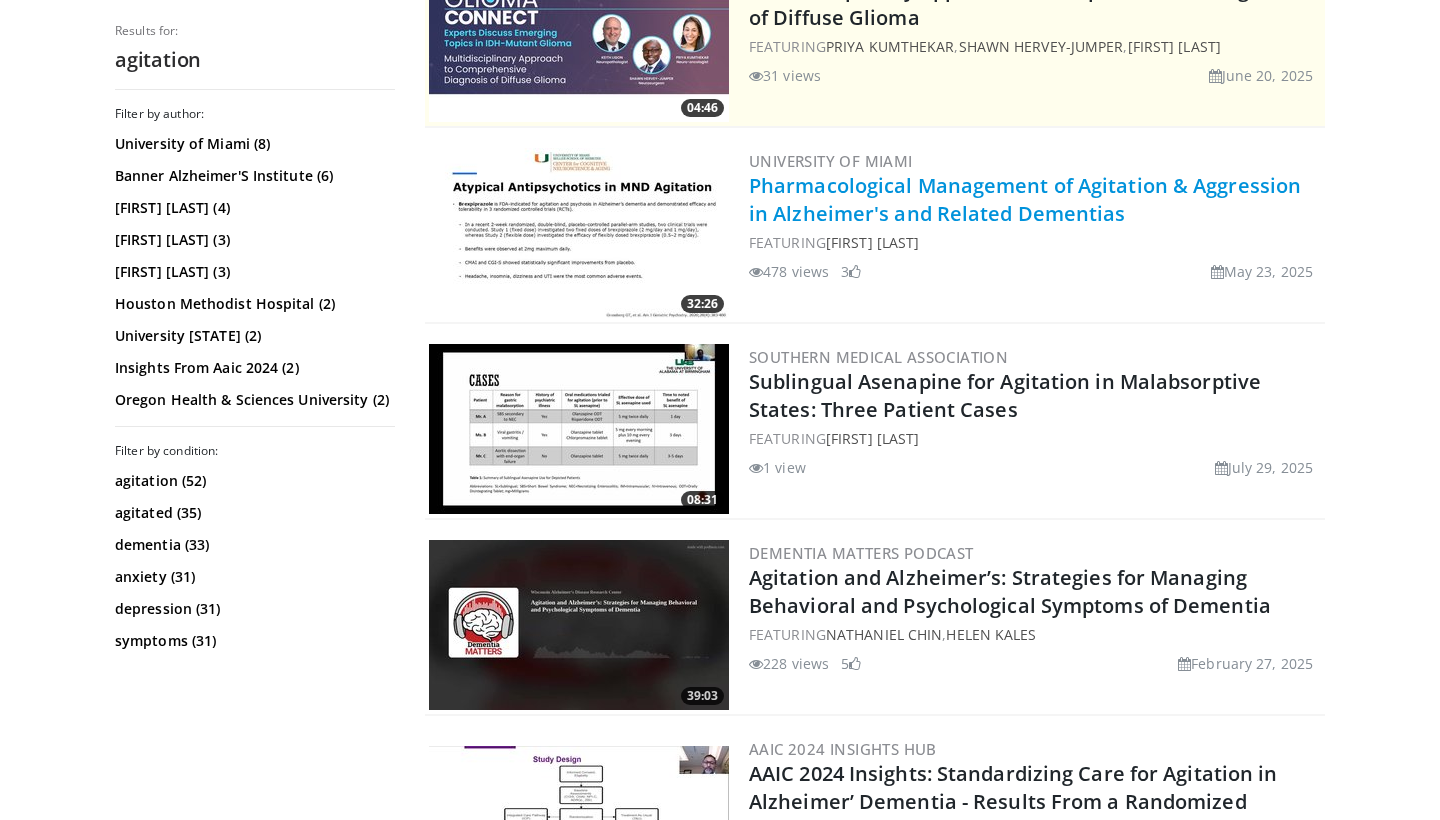 click on "Pharmacological Management of Agitation & Aggression in Alzheimer's and Related Dementias" at bounding box center (1025, 199) 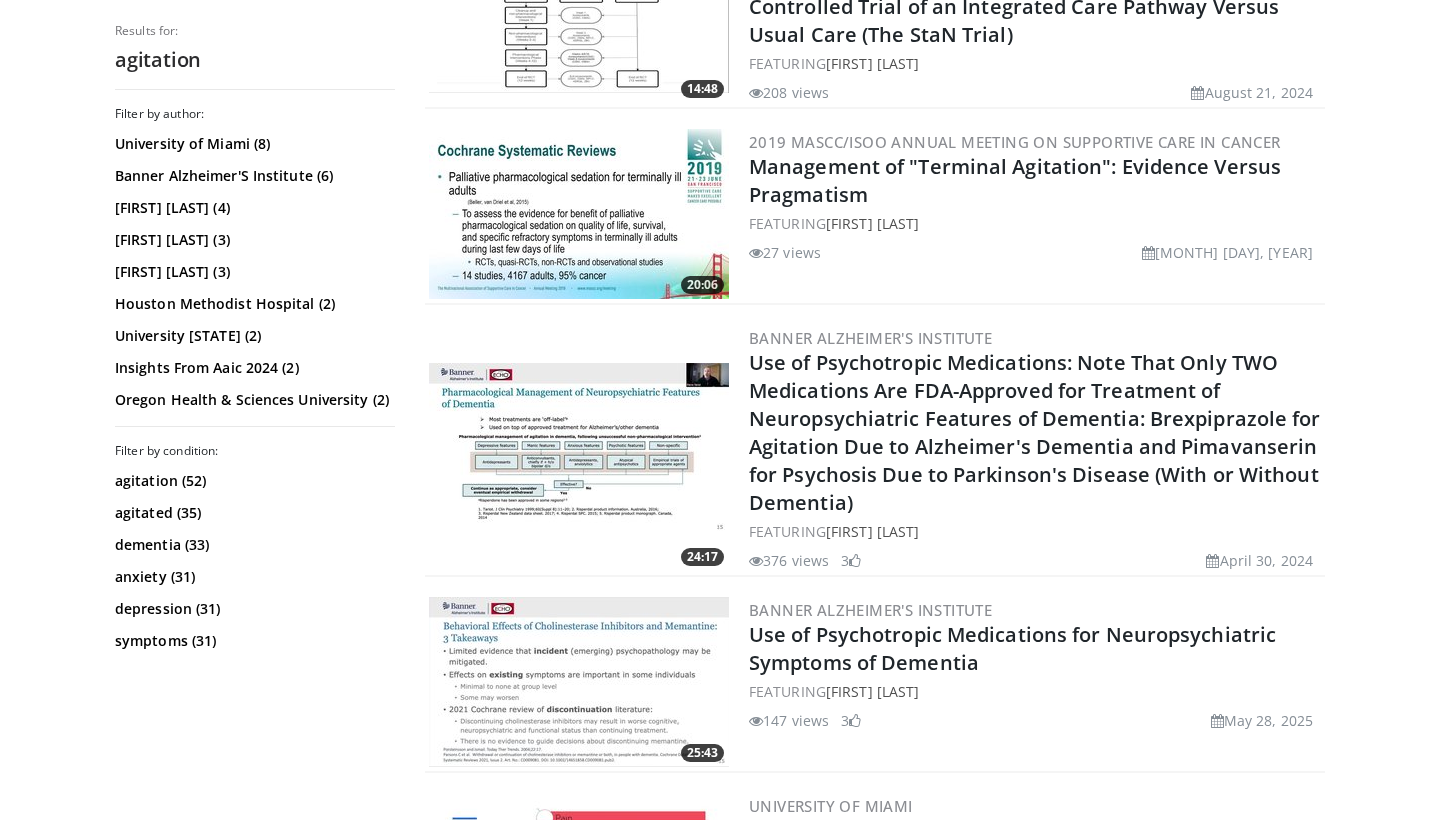 scroll, scrollTop: 1277, scrollLeft: 0, axis: vertical 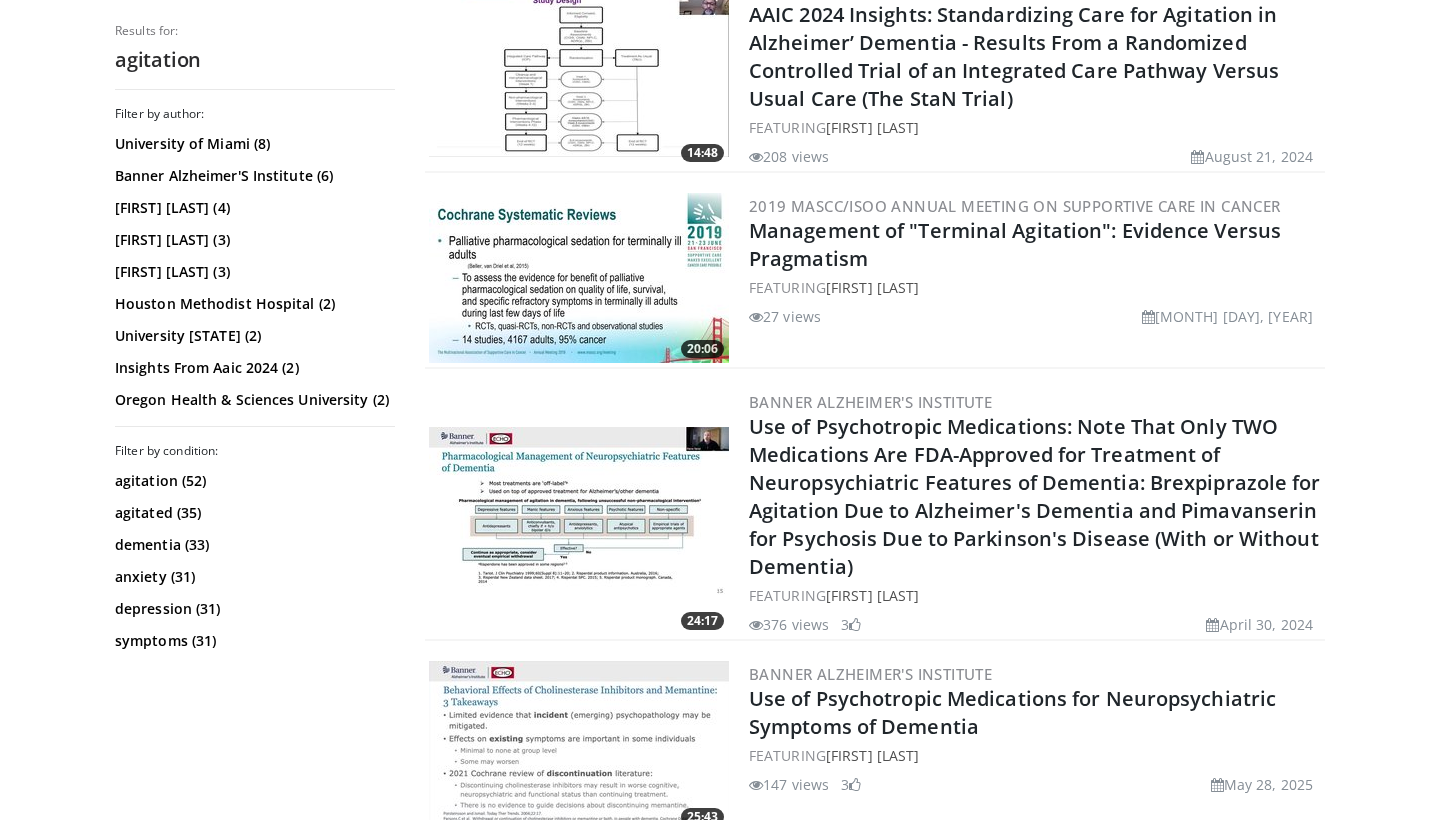 click at bounding box center (579, 278) 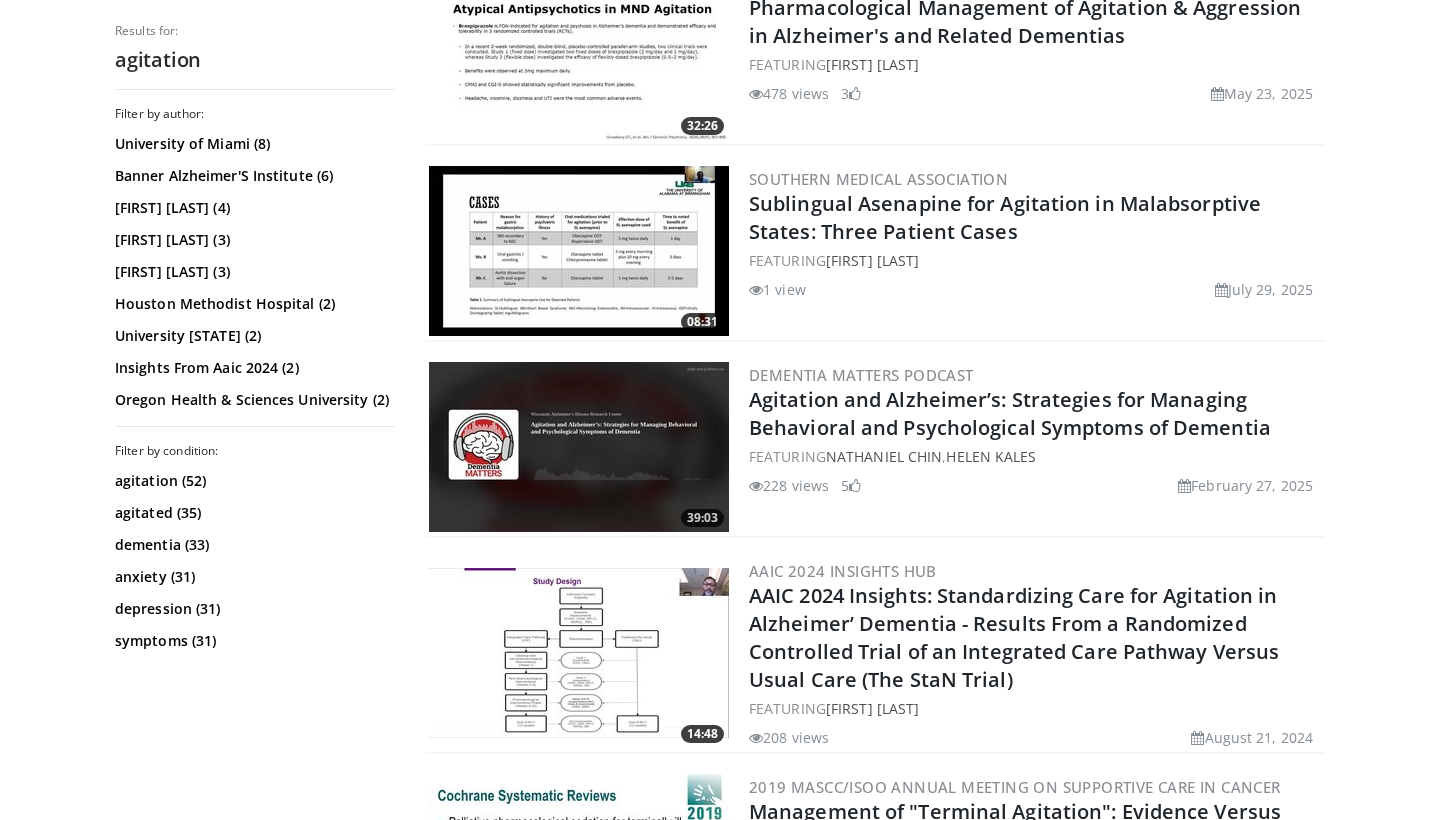 scroll, scrollTop: 695, scrollLeft: 0, axis: vertical 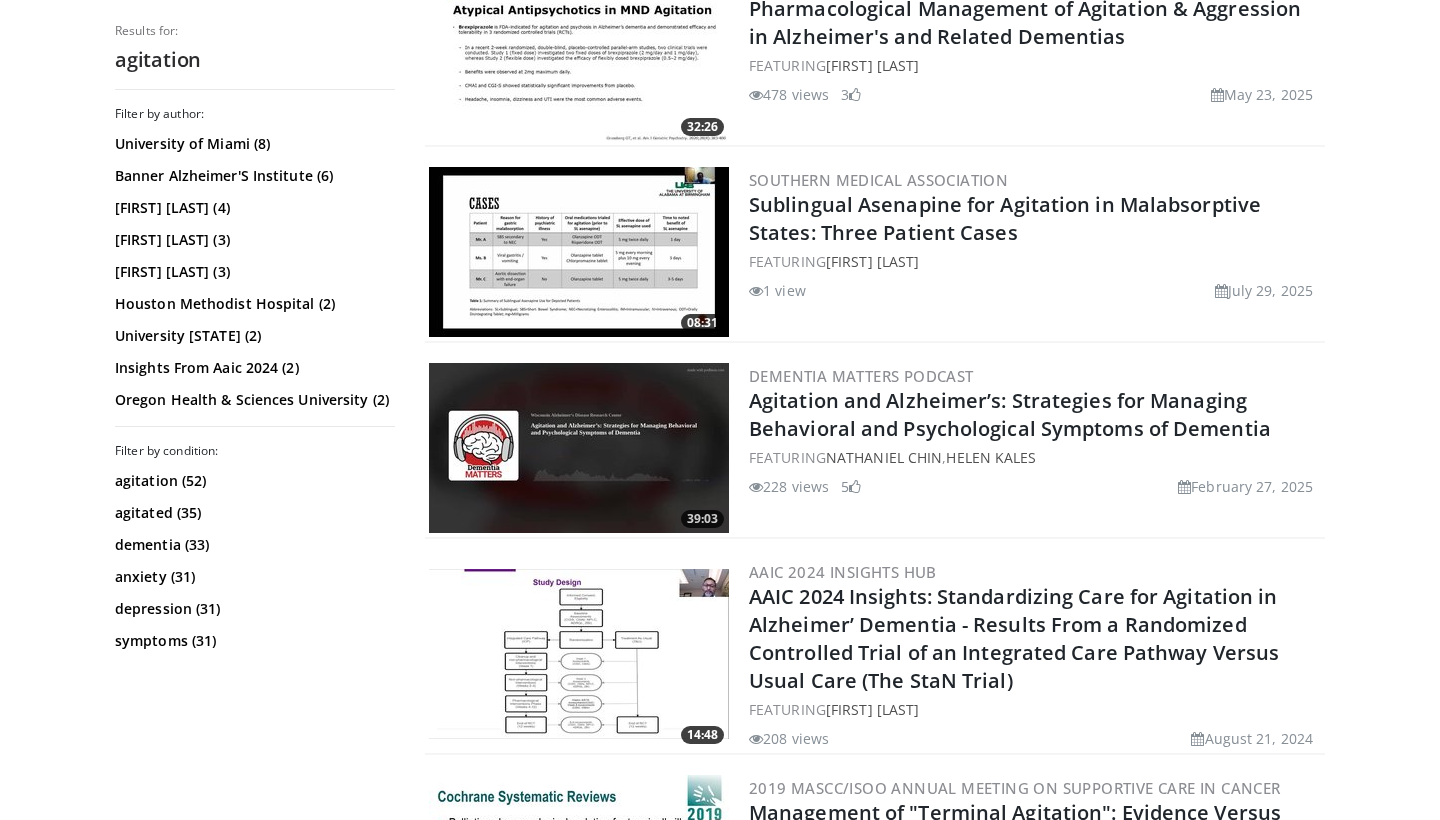 click at bounding box center [579, 448] 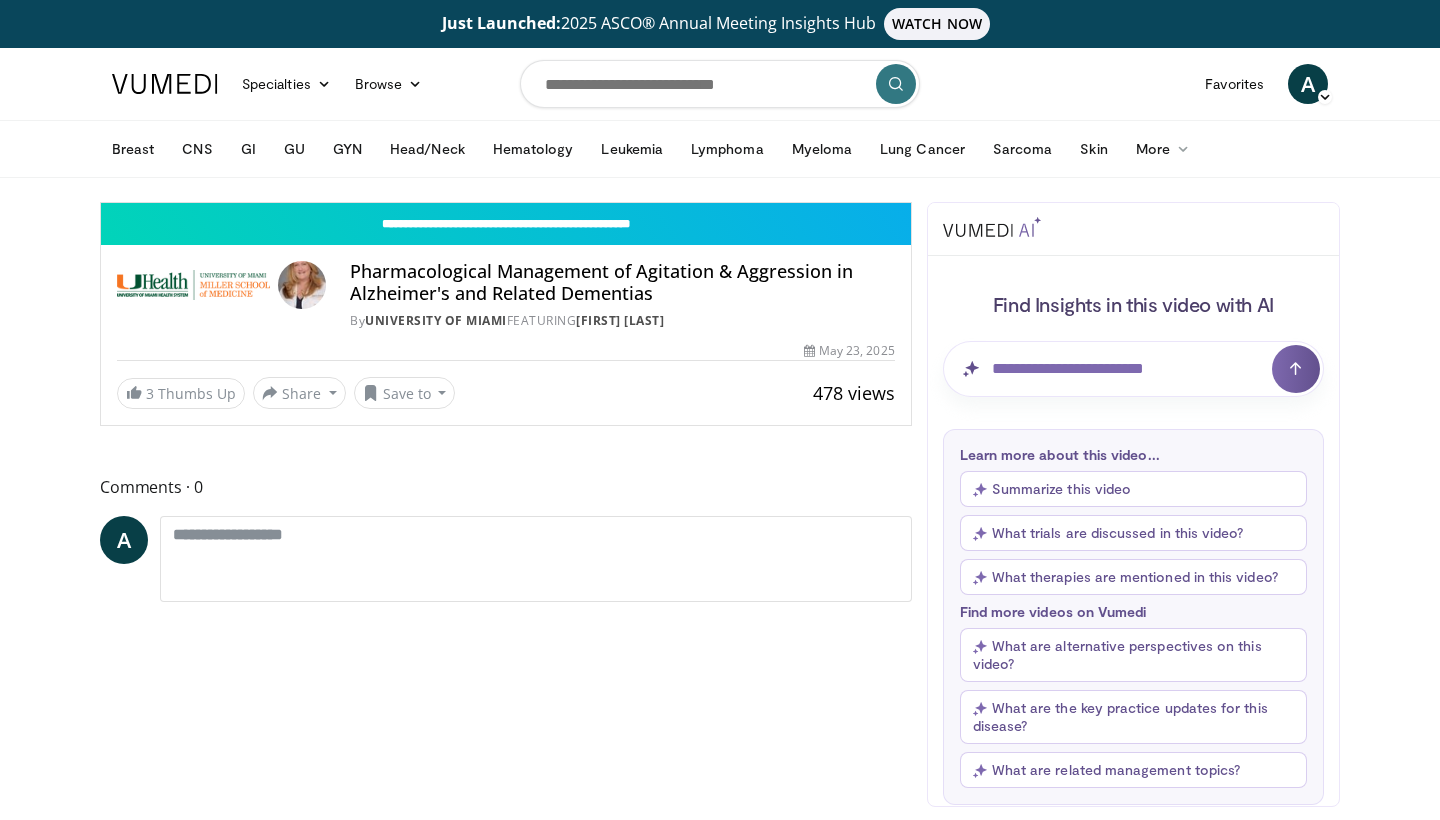 scroll, scrollTop: 0, scrollLeft: 0, axis: both 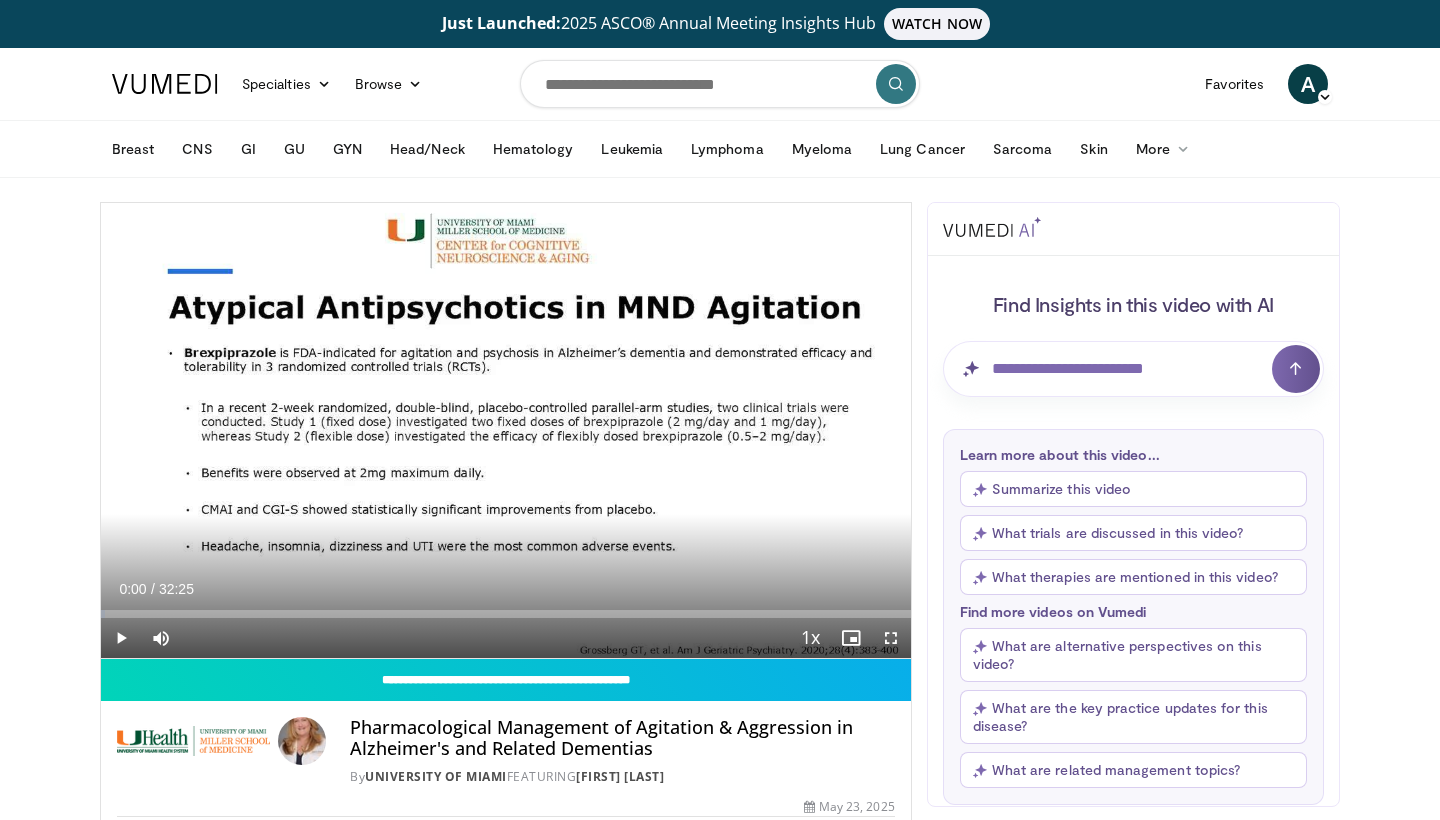 click at bounding box center [121, 638] 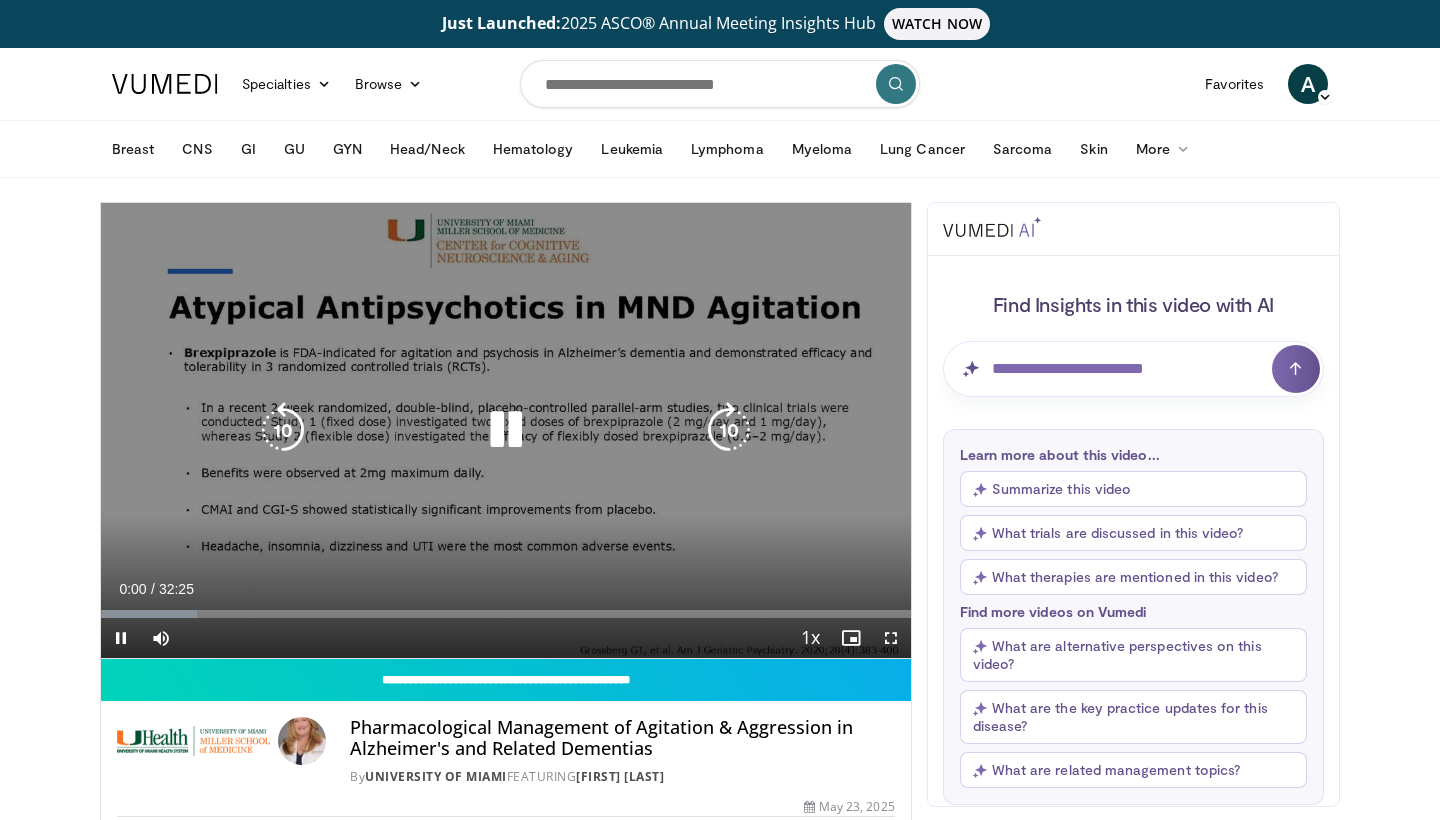 click on "**********" at bounding box center (506, 431) 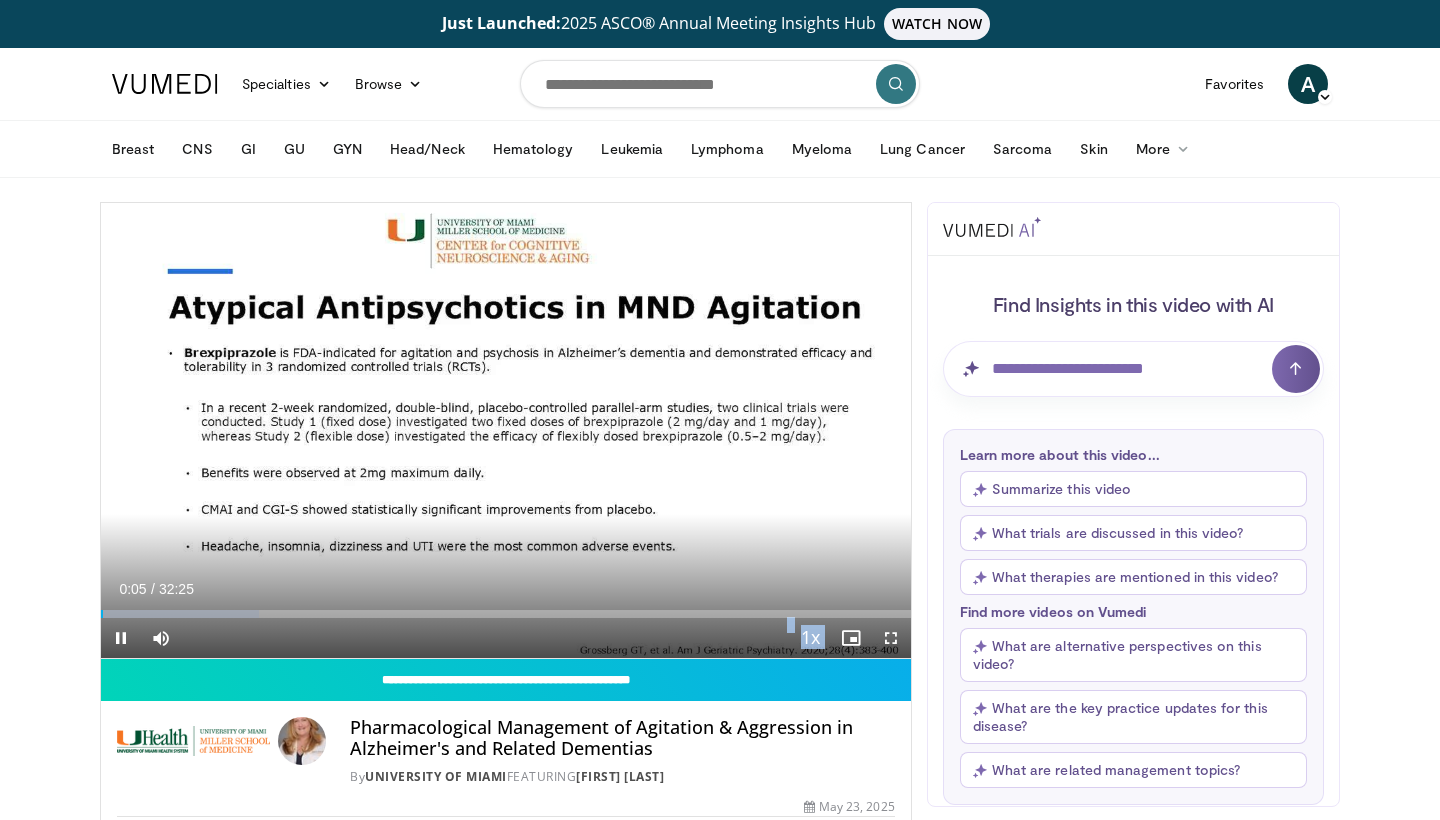 scroll, scrollTop: 0, scrollLeft: 0, axis: both 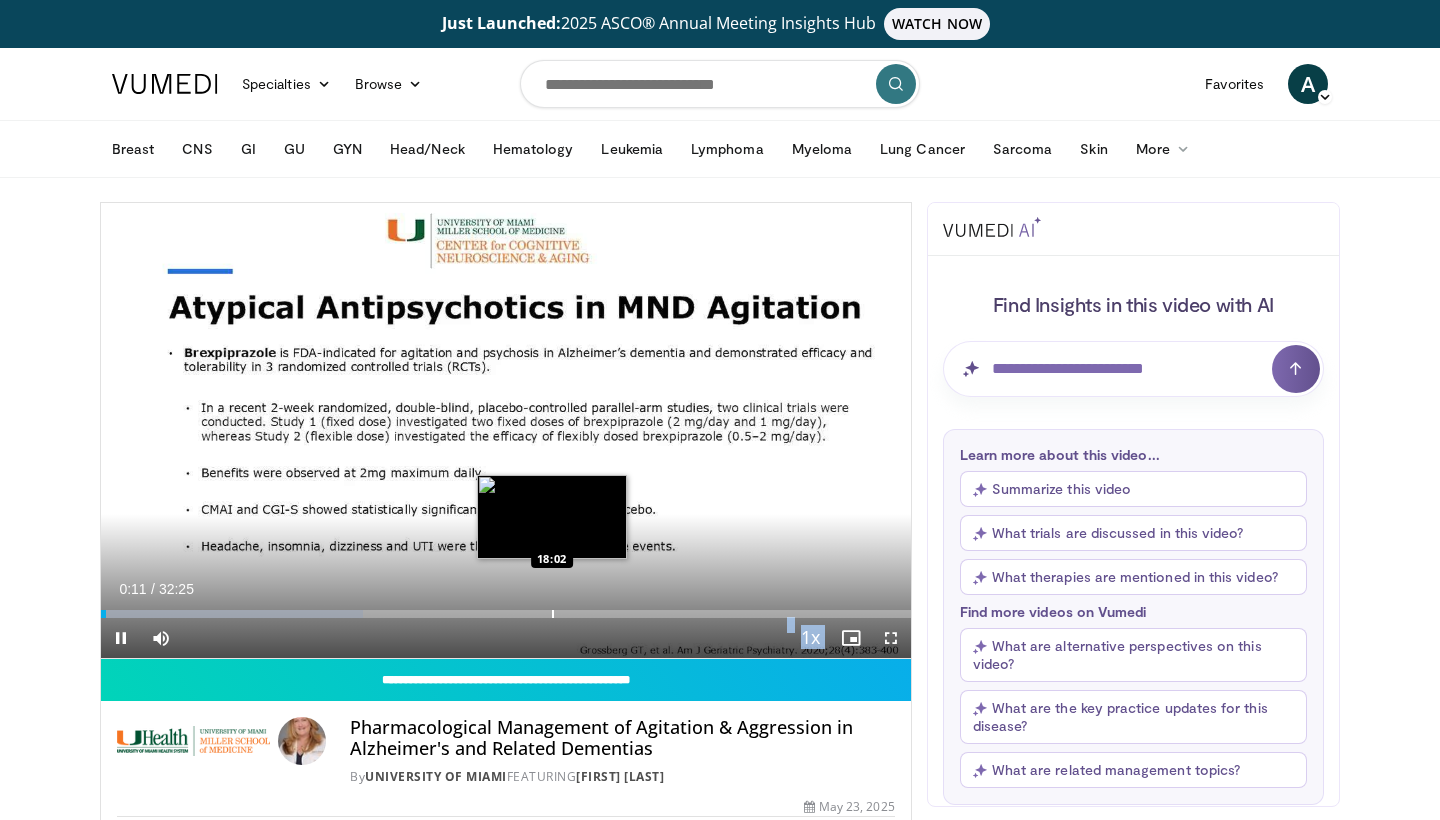 click at bounding box center [553, 614] 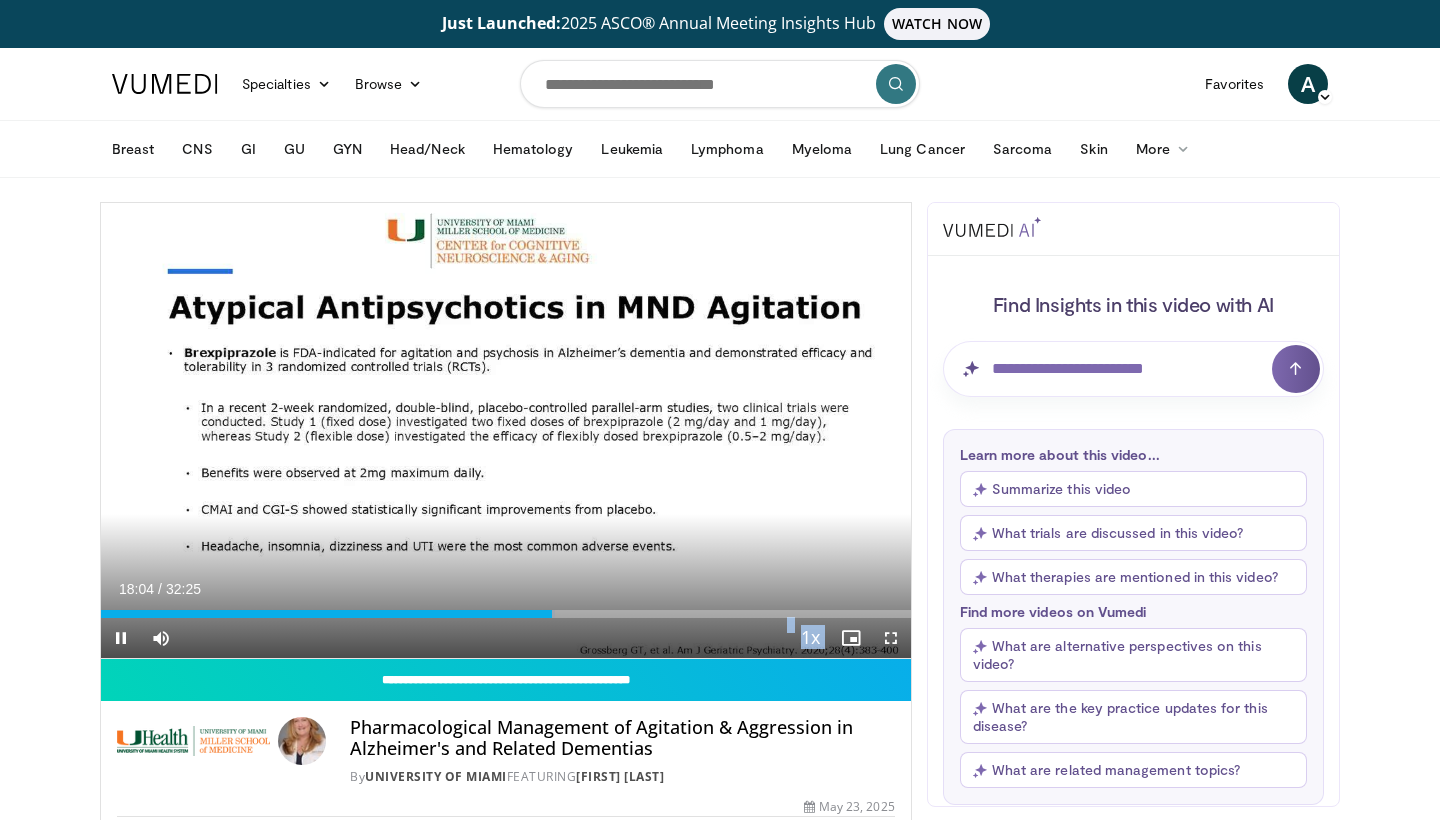click on "Current Time  18:04 / Duration  32:25 Pause Skip Backward Skip Forward Mute Loaded :  56.09% 18:04 21:46 Stream Type  LIVE Seek to live, currently behind live LIVE   1x Playback Rate 0.5x 0.75x 1x , selected 1.25x 1.5x 1.75x 2x Chapters Chapters Descriptions descriptions off , selected Captions captions off , selected Audio Track en (Main) , selected Fullscreen Enable picture-in-picture mode" at bounding box center (506, 638) 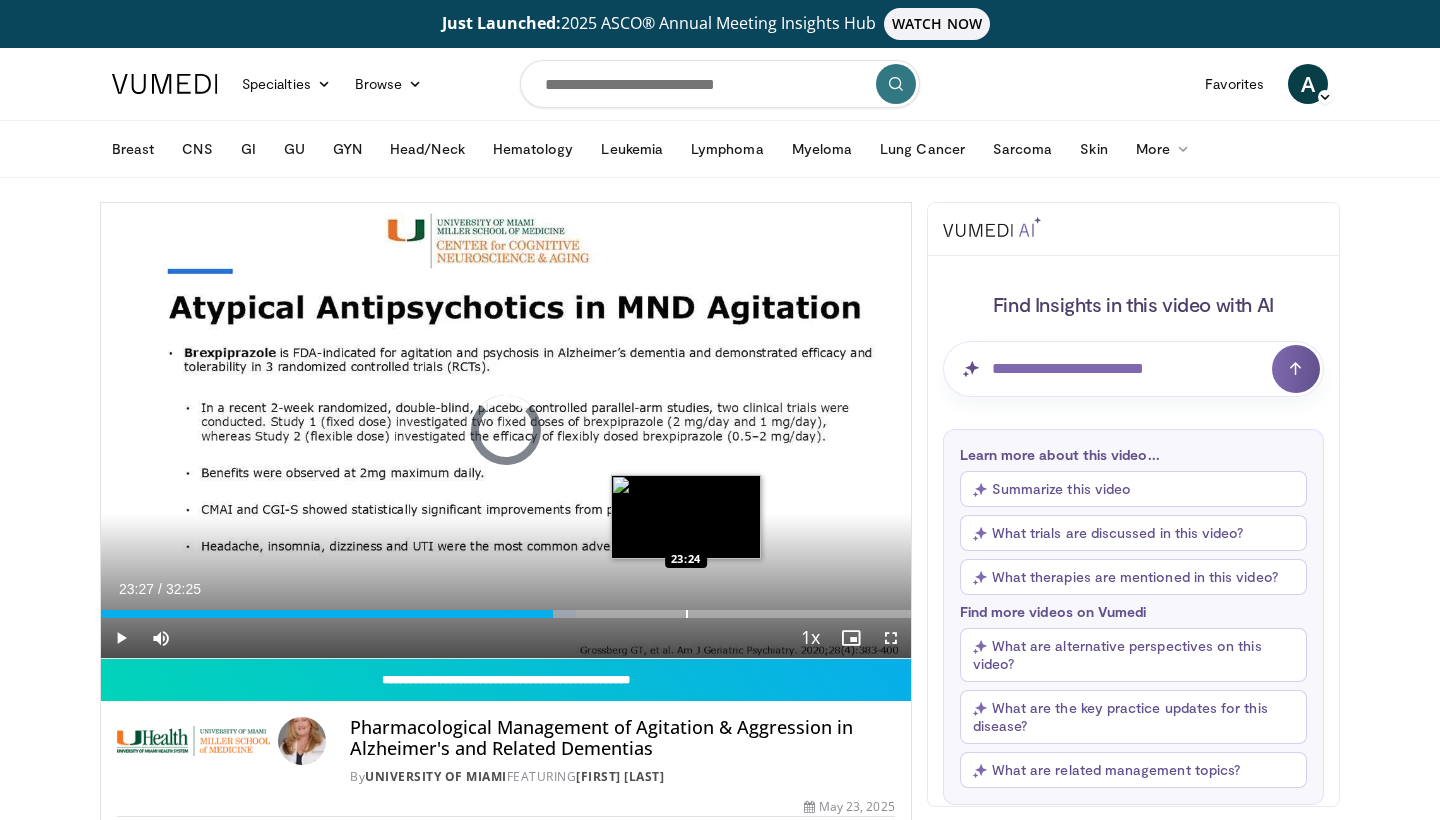 click at bounding box center (687, 614) 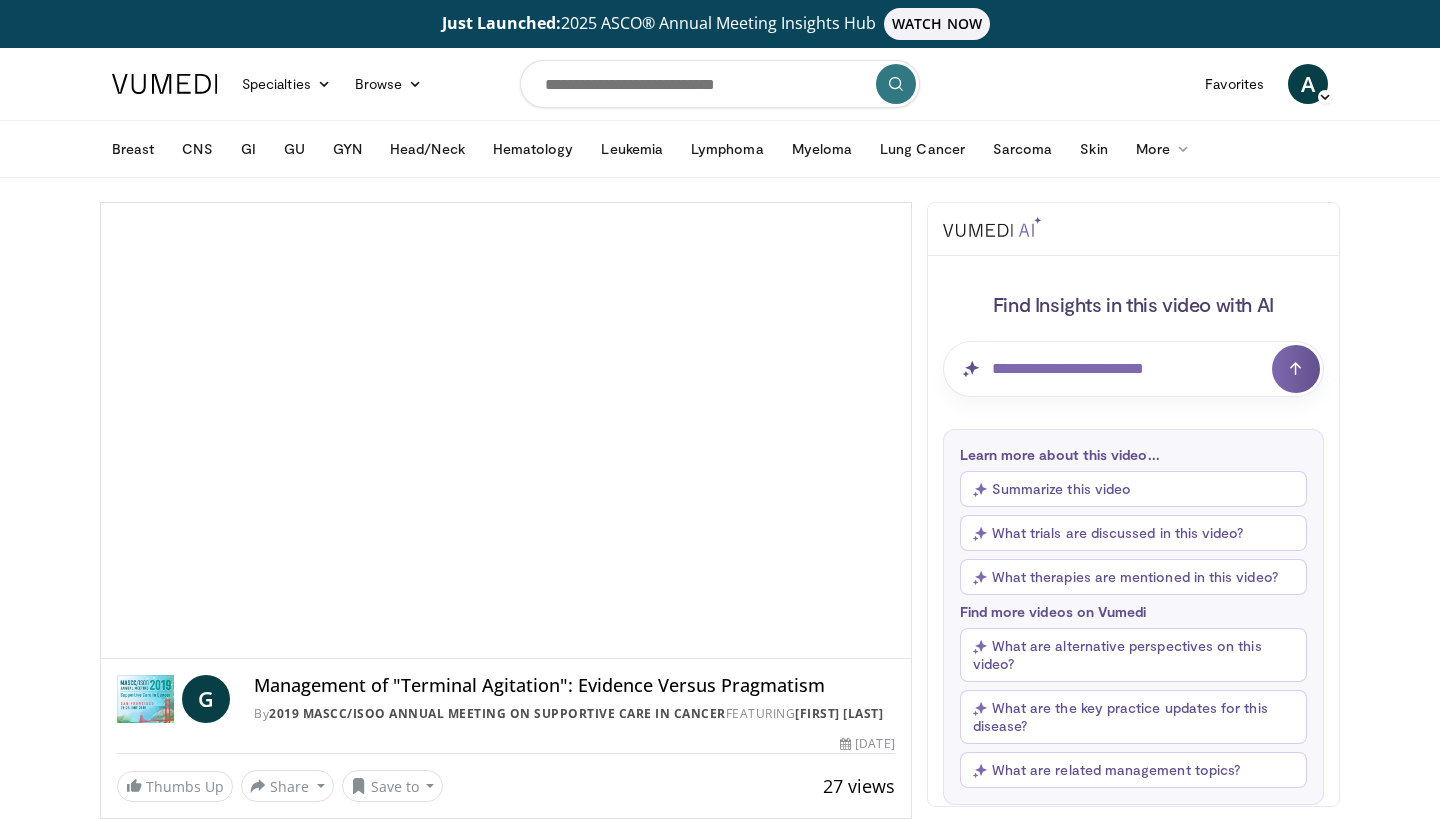 scroll, scrollTop: 0, scrollLeft: 0, axis: both 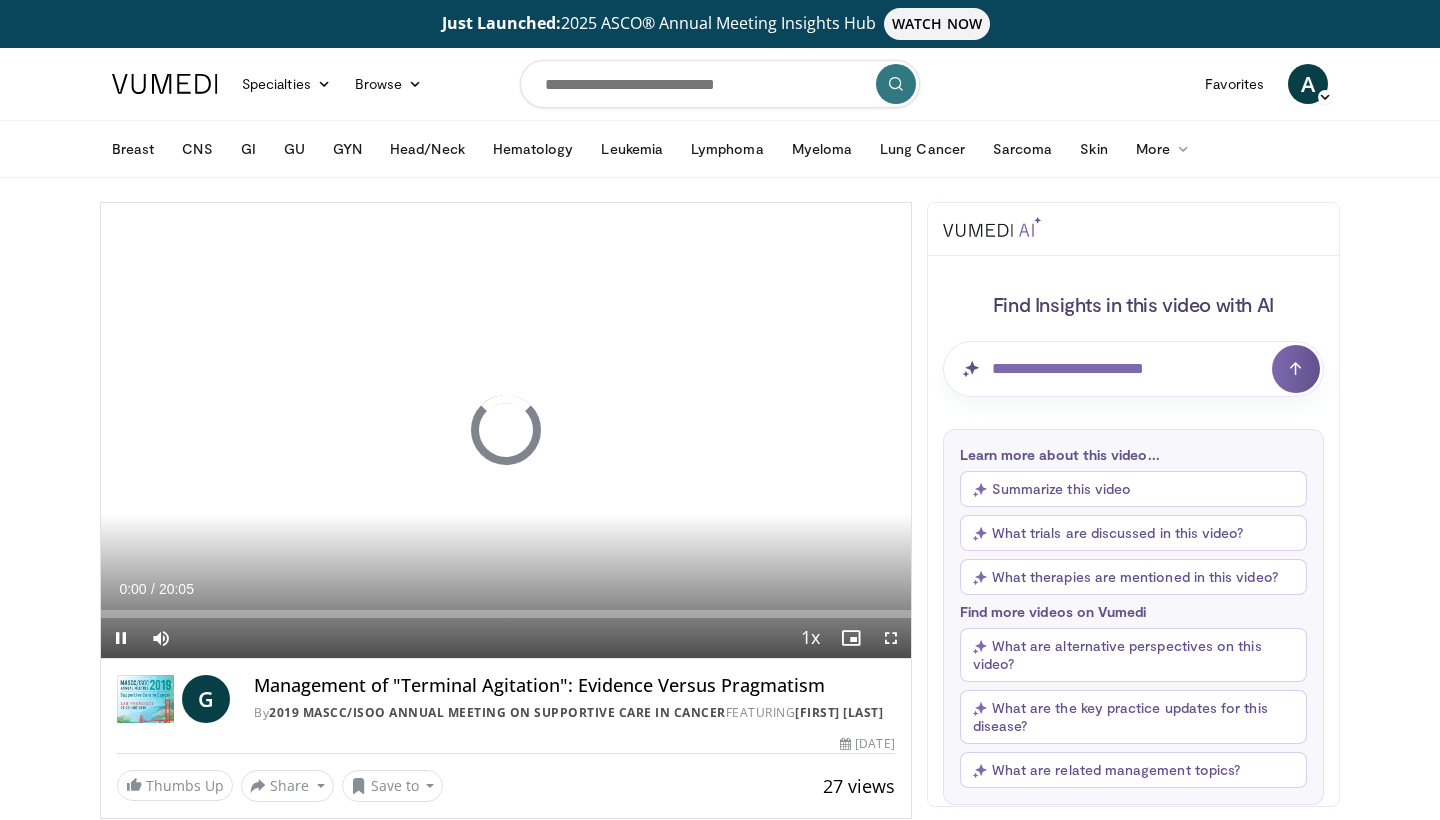click on "Current Time  0:00 / Duration  20:05 Pause Skip Backward Skip Forward Mute Loaded :  0.00% -:- 00:00 Stream Type  LIVE Seek to live, currently behind live LIVE   1x Playback Rate 0.5x 0.75x 1x , selected 1.25x 1.5x 1.75x 2x Chapters Chapters Descriptions descriptions off , selected Captions captions off , selected Audio Track Fullscreen Enable picture-in-picture mode" at bounding box center [506, 638] 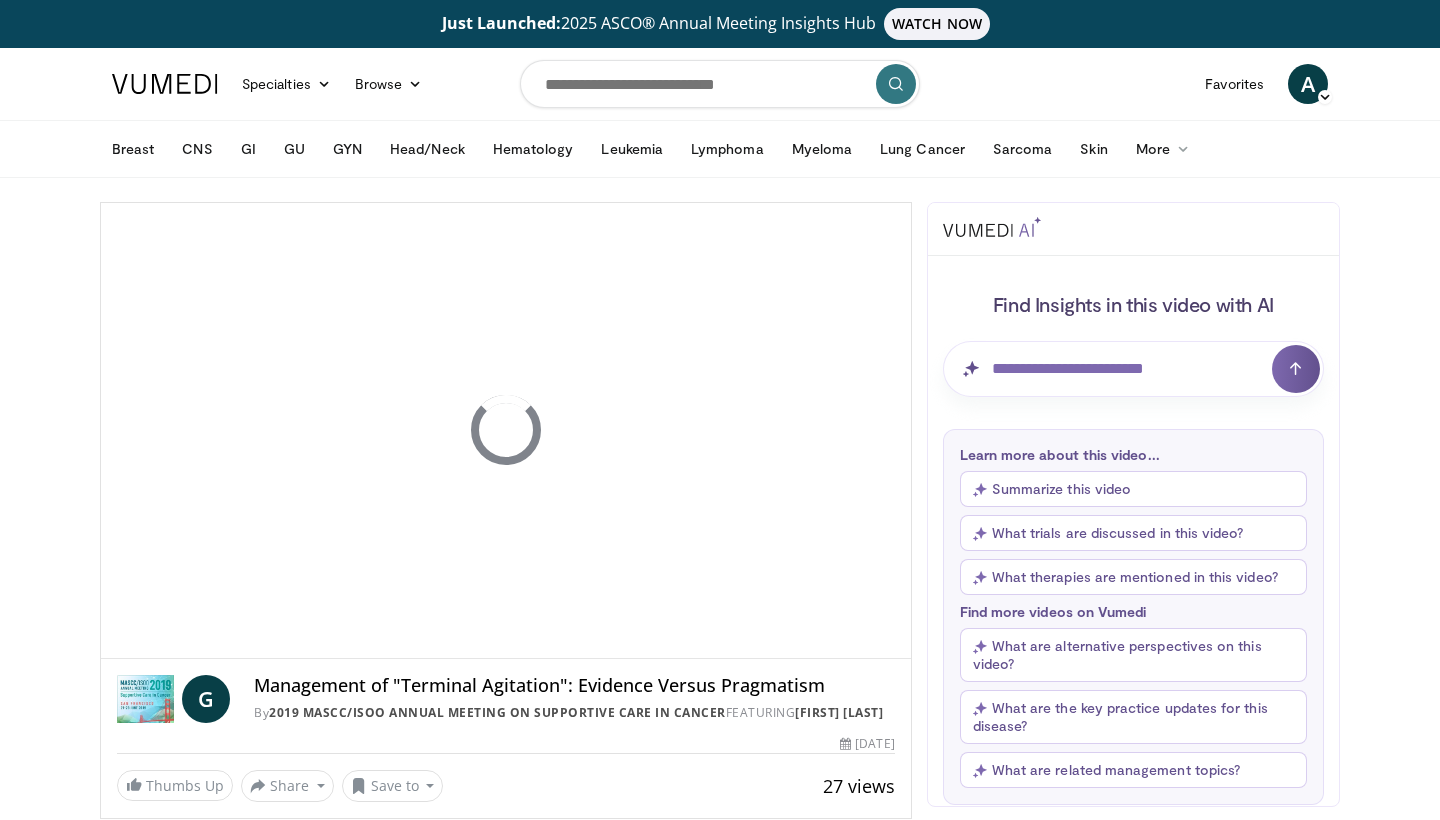 click on "Current Time  0:00 / Duration  20:05 Pause Skip Backward Skip Forward Mute Loaded :  0.00% -:- 00:00 Stream Type  LIVE Seek to live, currently behind live LIVE   1x Playback Rate 0.5x 0.75x 1x , selected 1.25x 1.5x 1.75x 2x Chapters Chapters Descriptions descriptions off , selected Captions captions off , selected Audio Track Fullscreen Enable picture-in-picture mode" at bounding box center (506, 678) 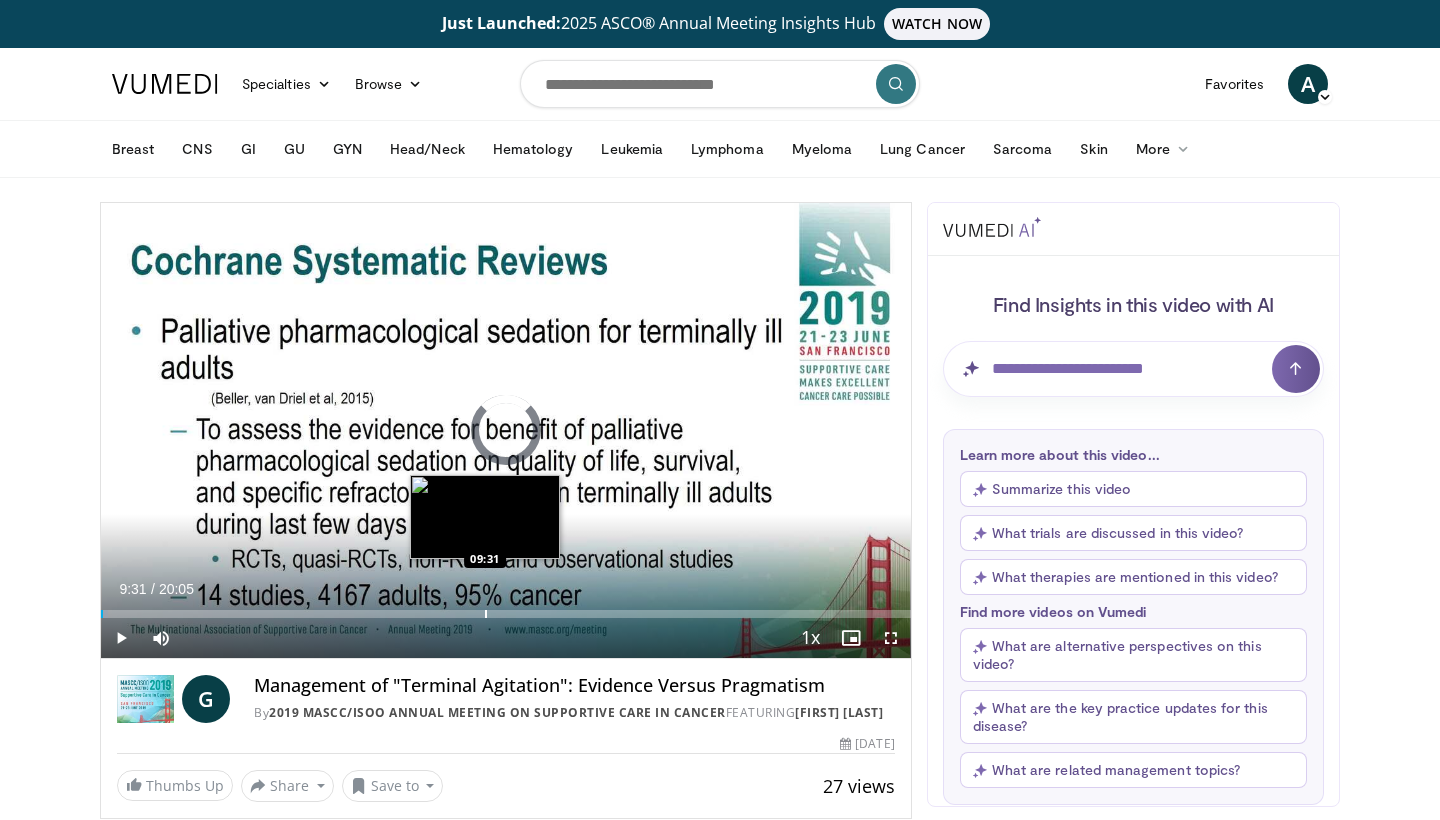 click on "Loaded :  0.81% 00:02 09:31" at bounding box center [506, 608] 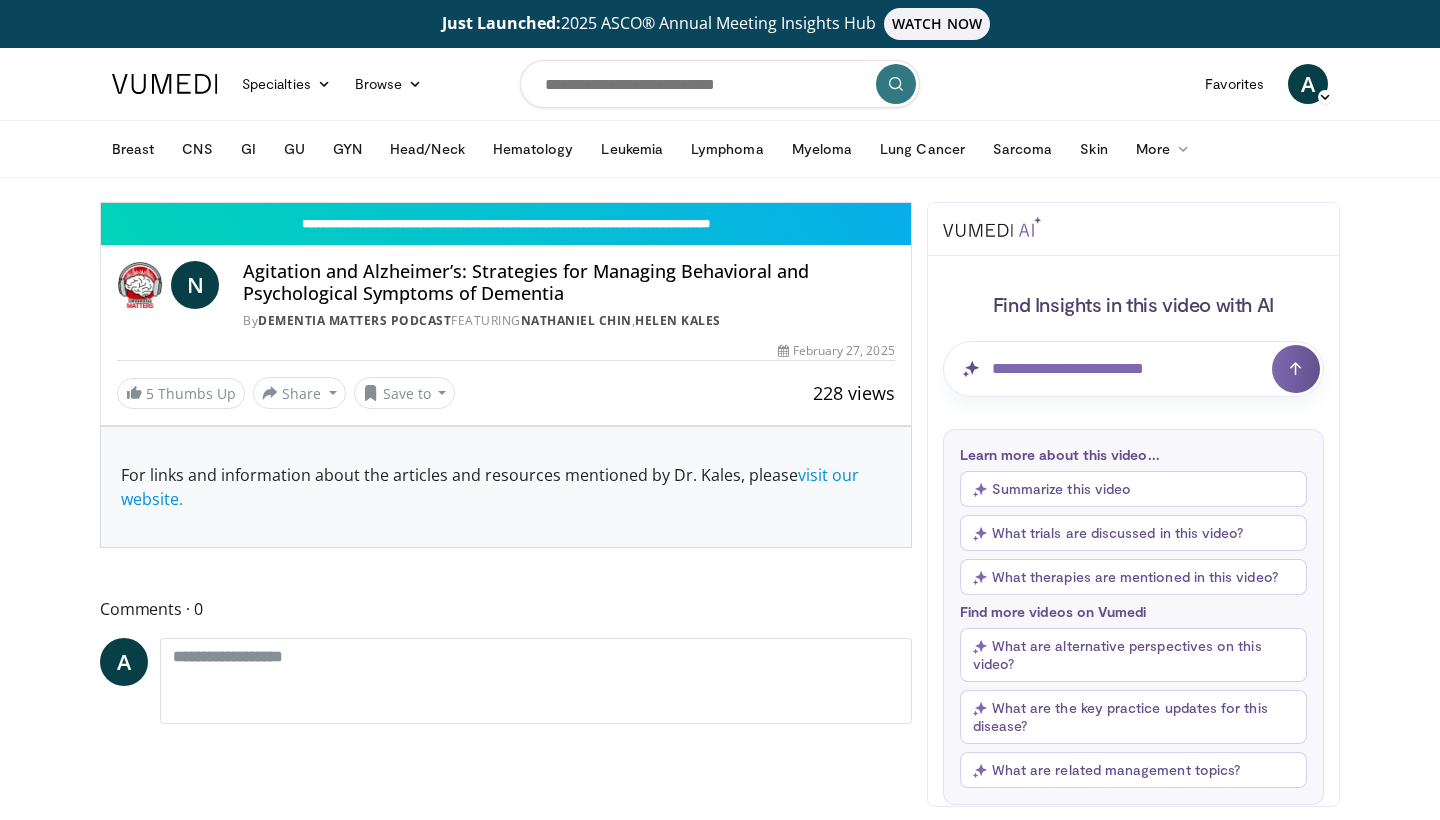 scroll, scrollTop: 0, scrollLeft: 0, axis: both 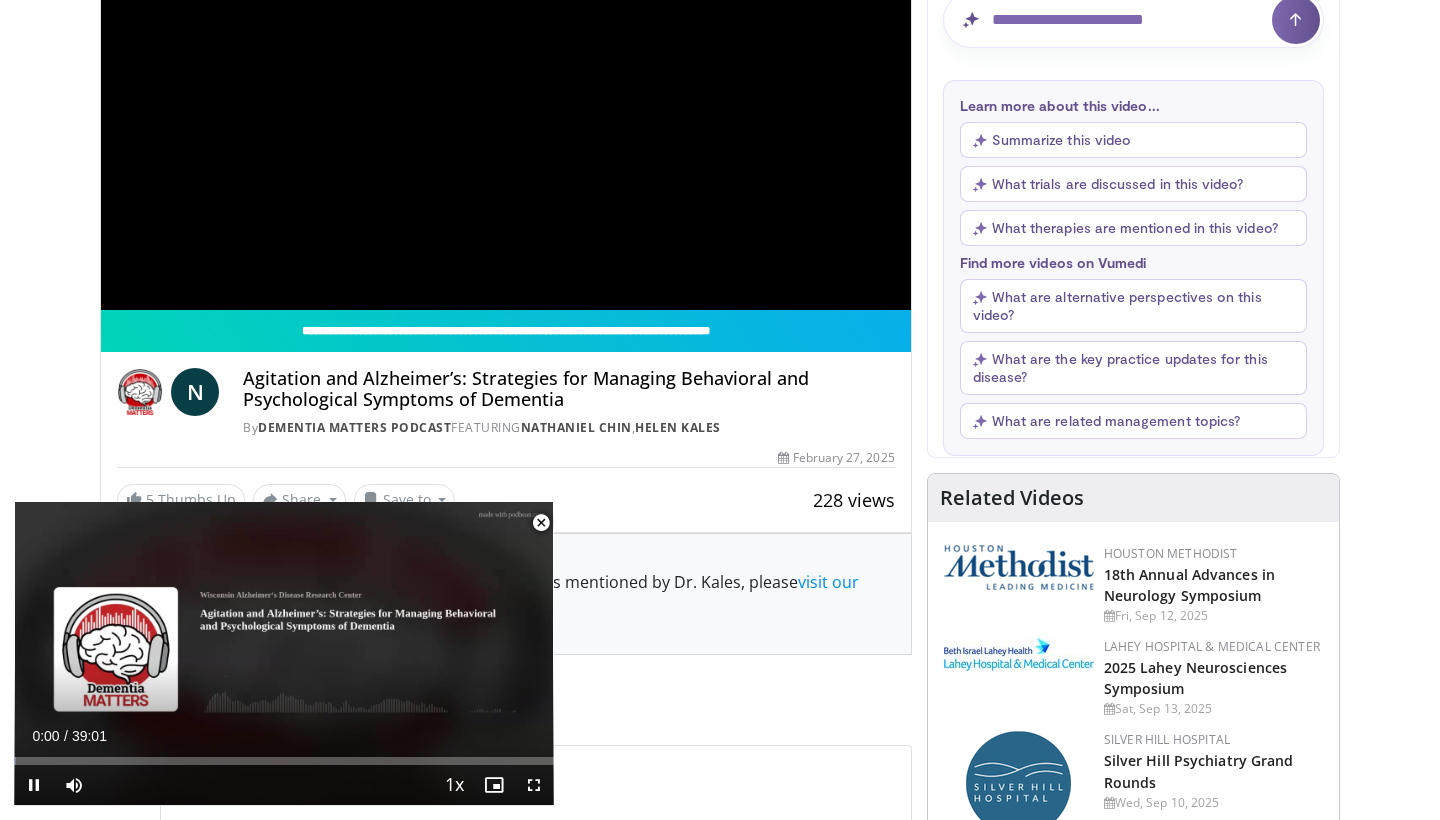 click at bounding box center (541, 523) 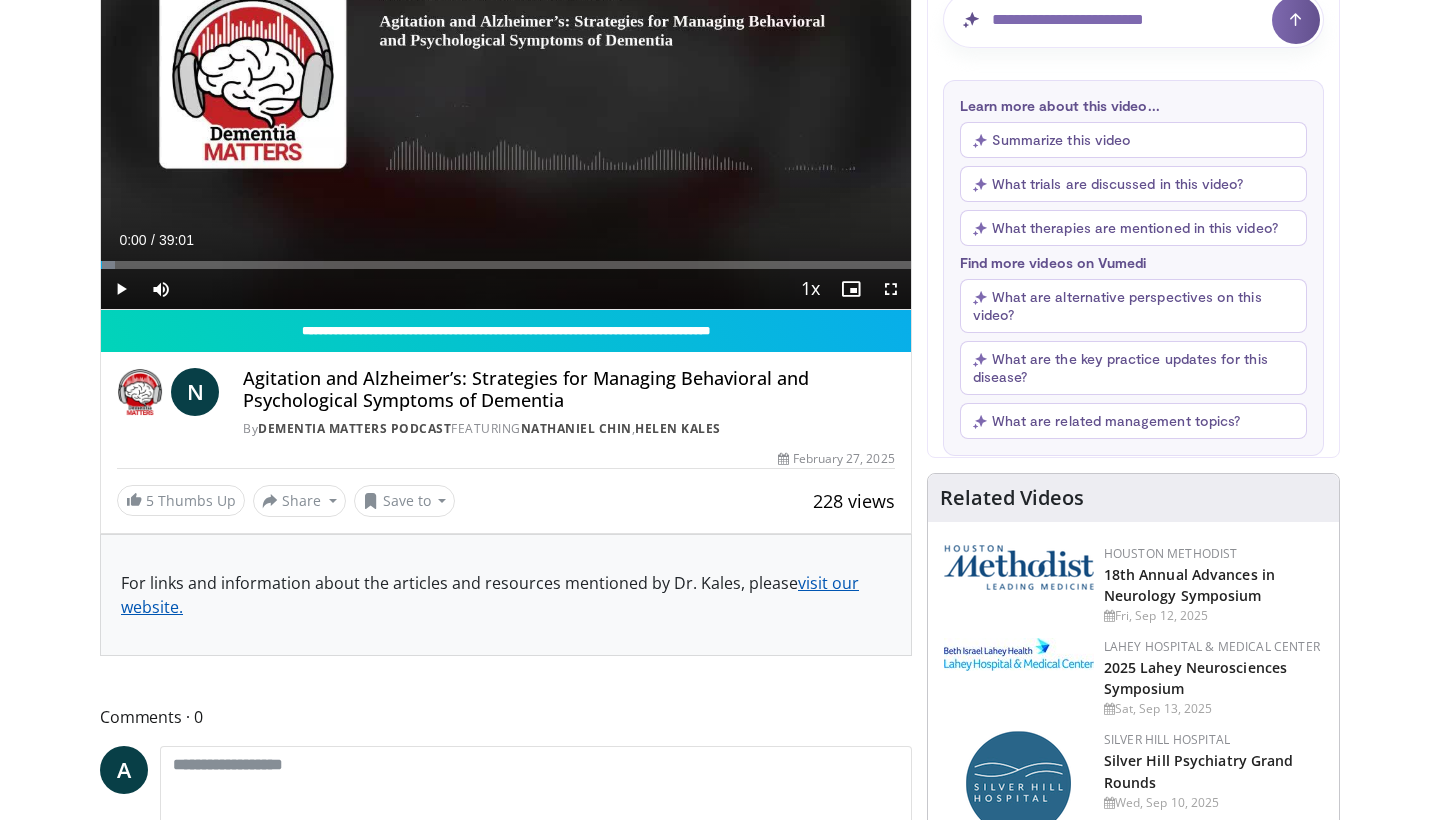 click on "visit our website." at bounding box center [490, 595] 